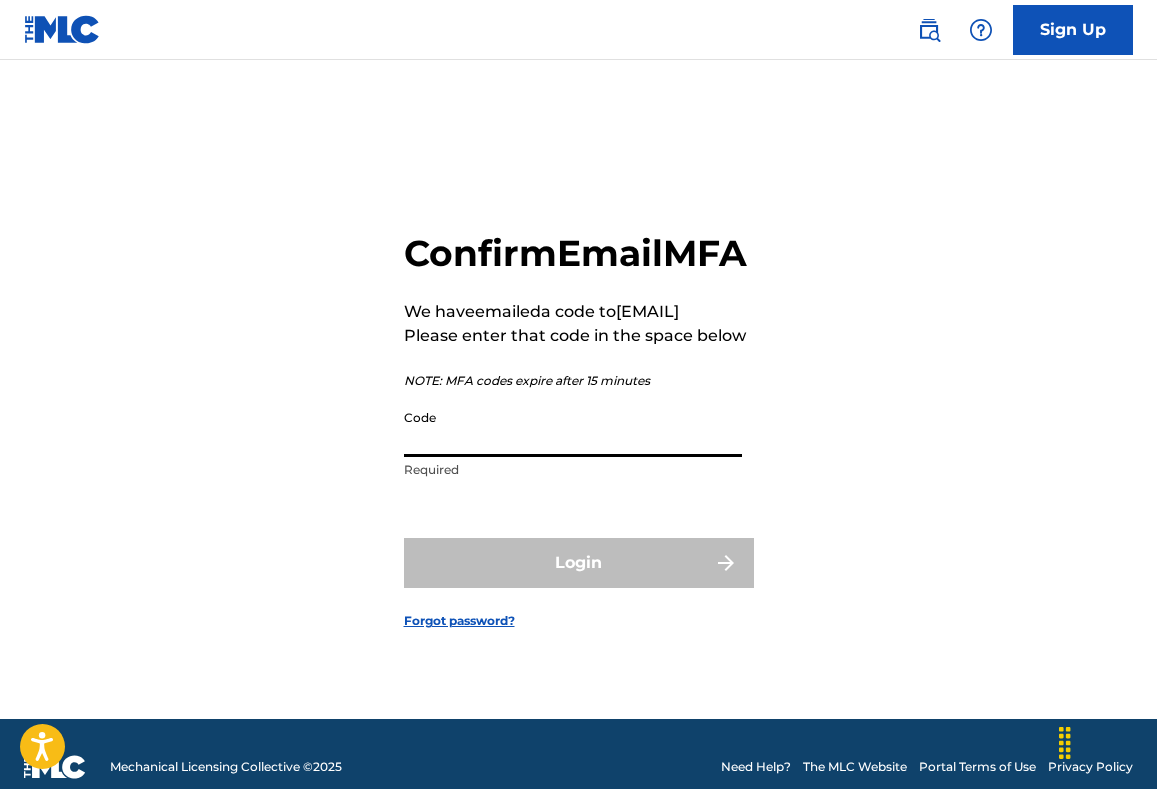scroll, scrollTop: 0, scrollLeft: 0, axis: both 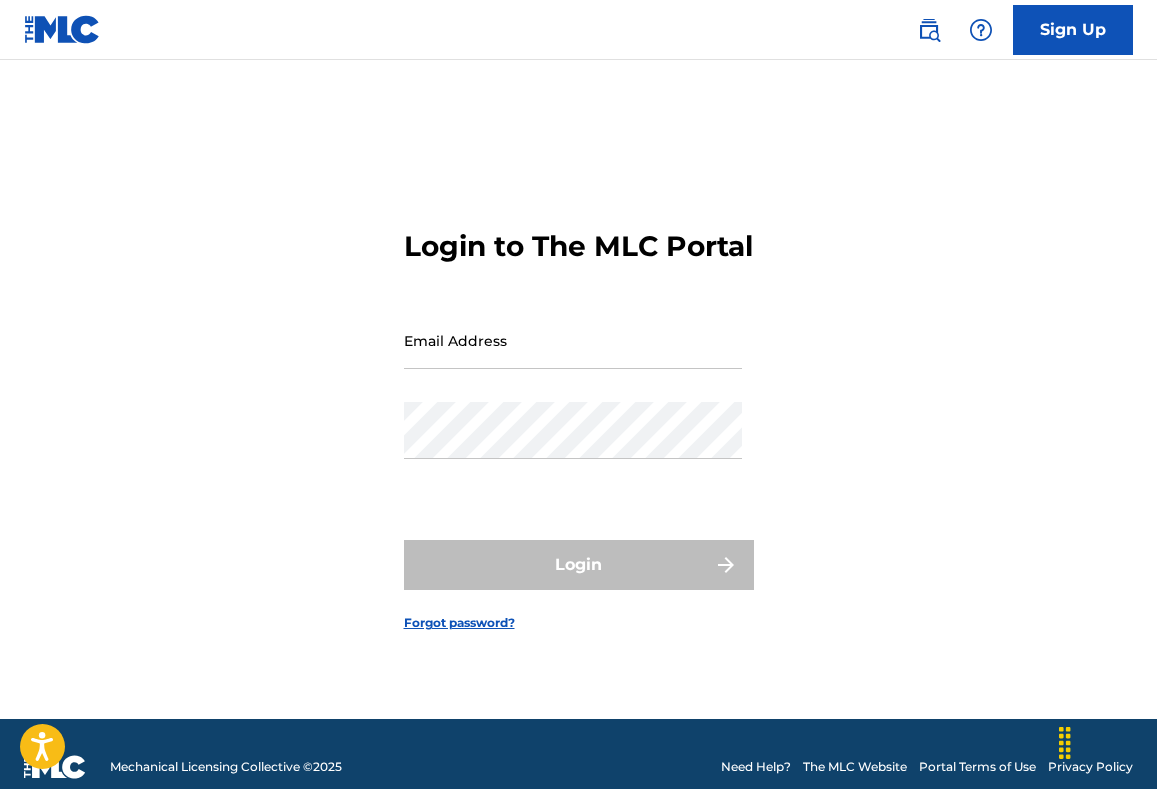 click on "Email Address" at bounding box center [573, 340] 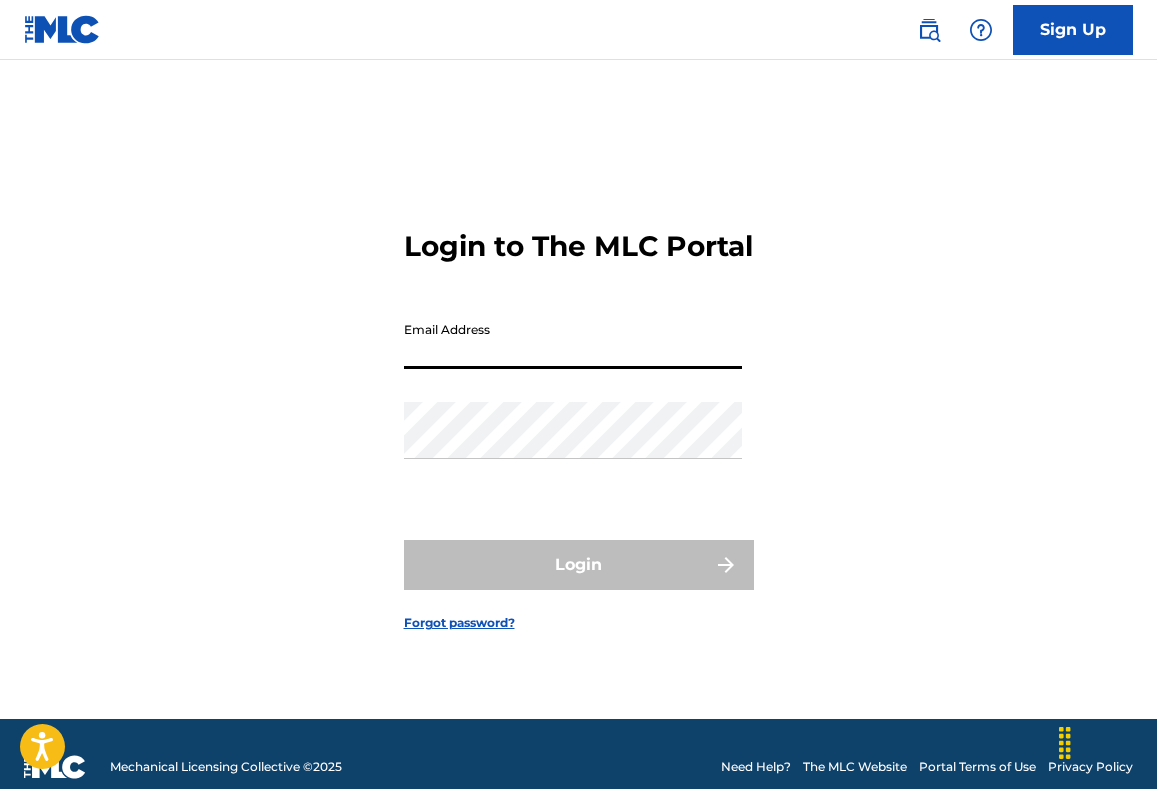 type on "[FIRST]********@[EXAMPLE.COM]" 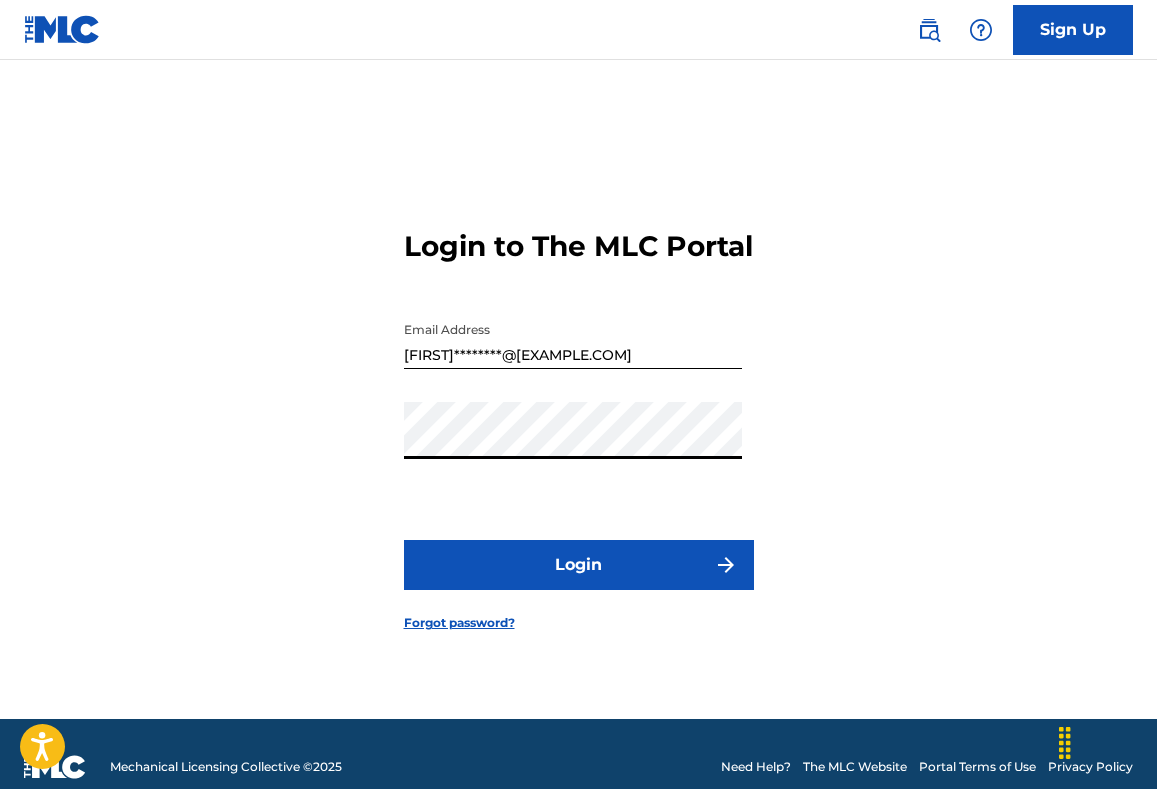 click on "Login" at bounding box center (579, 565) 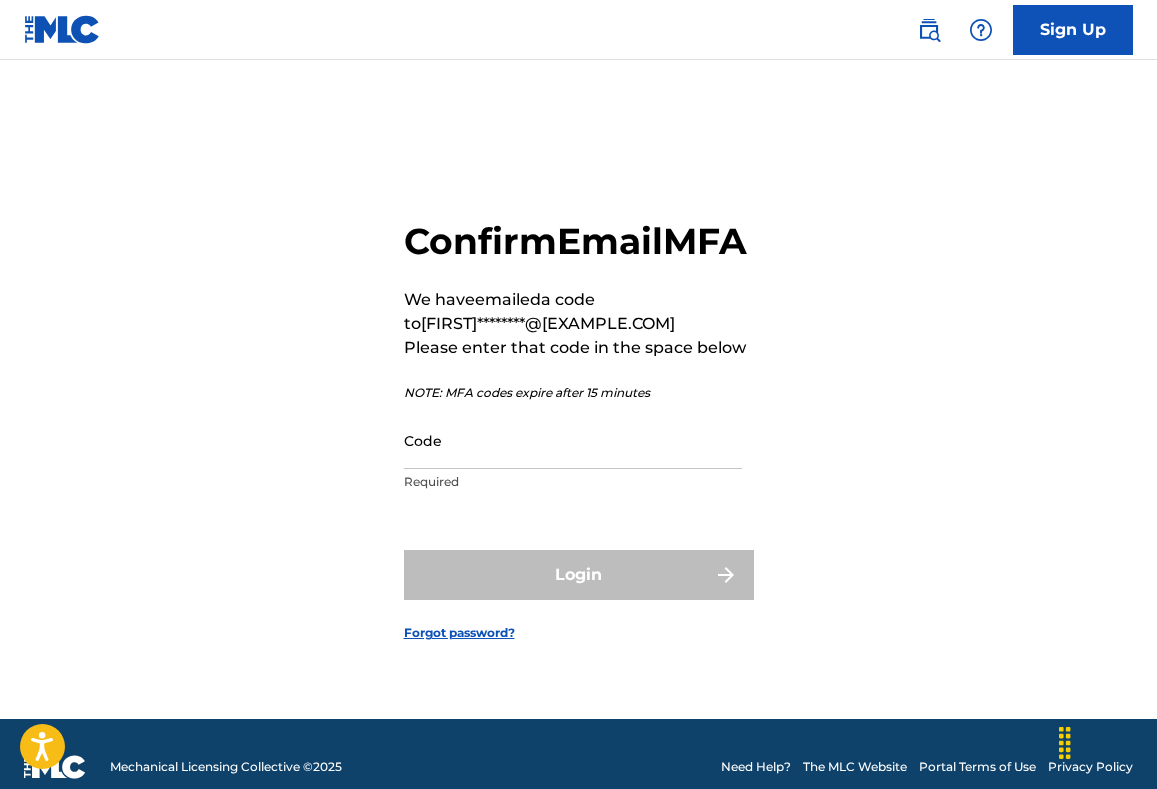 click on "Code" at bounding box center [573, 440] 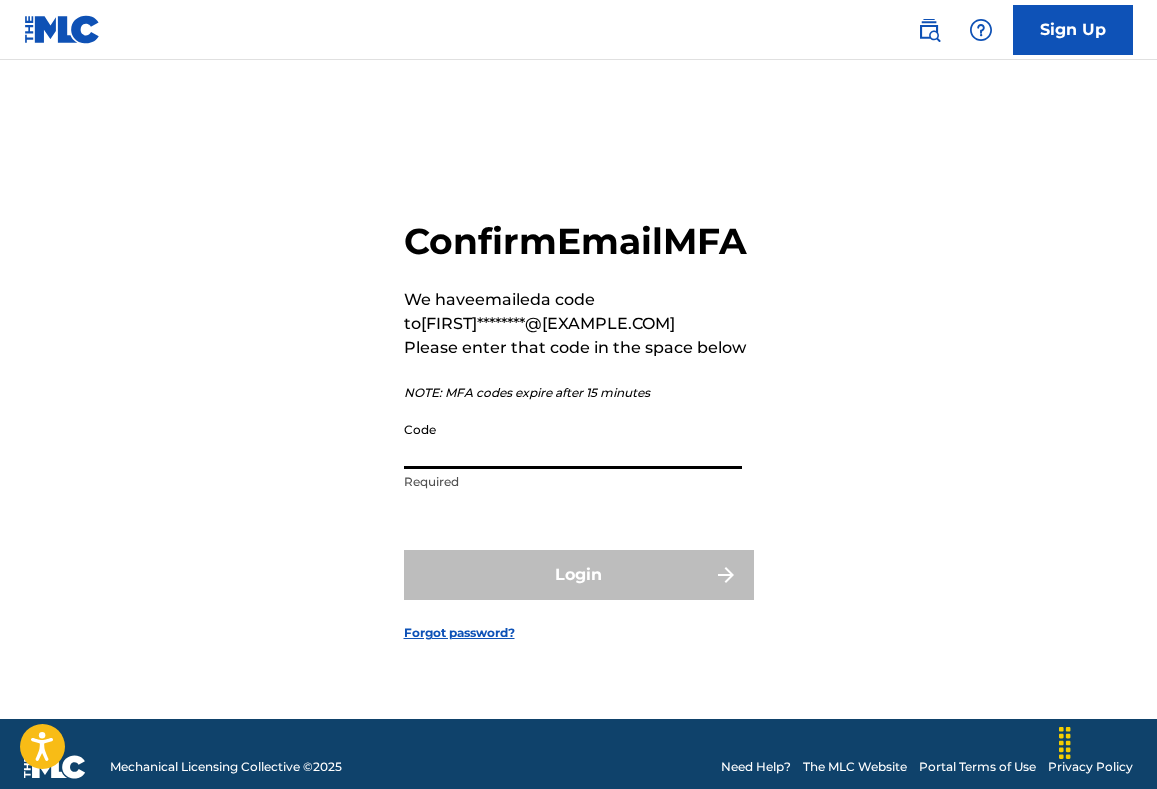 paste on "596302" 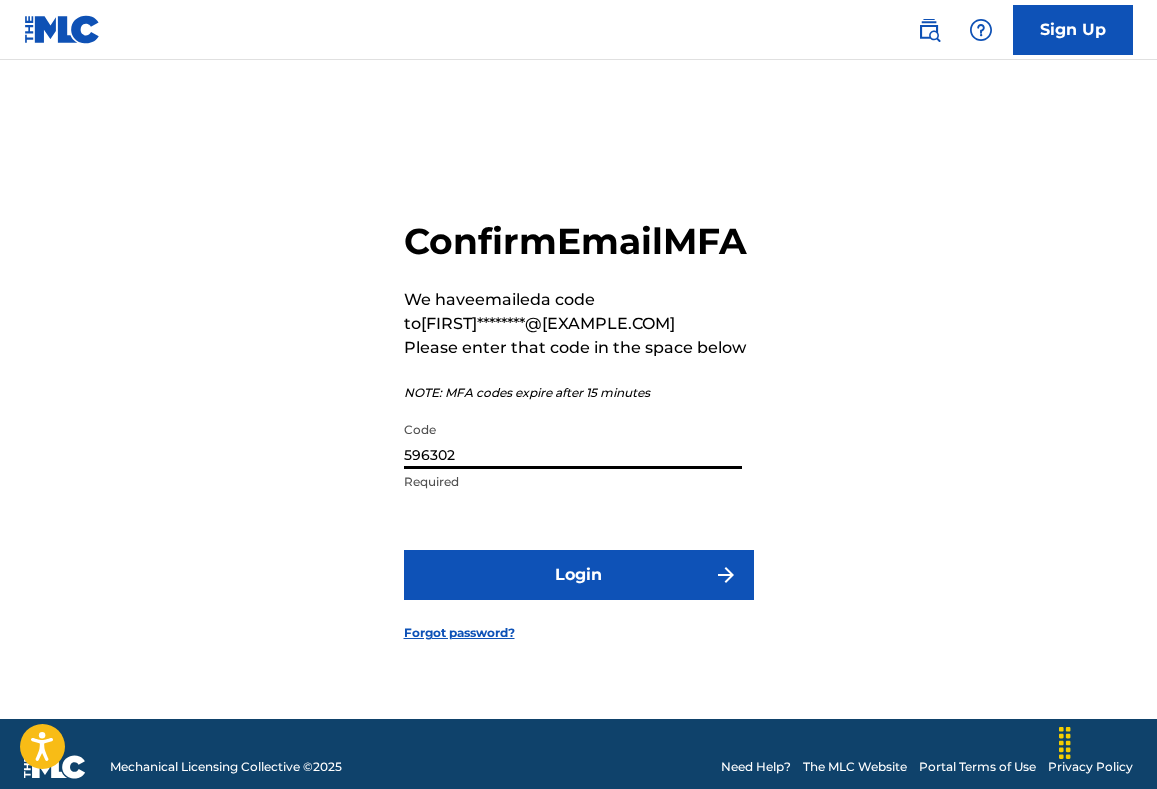 type on "596302" 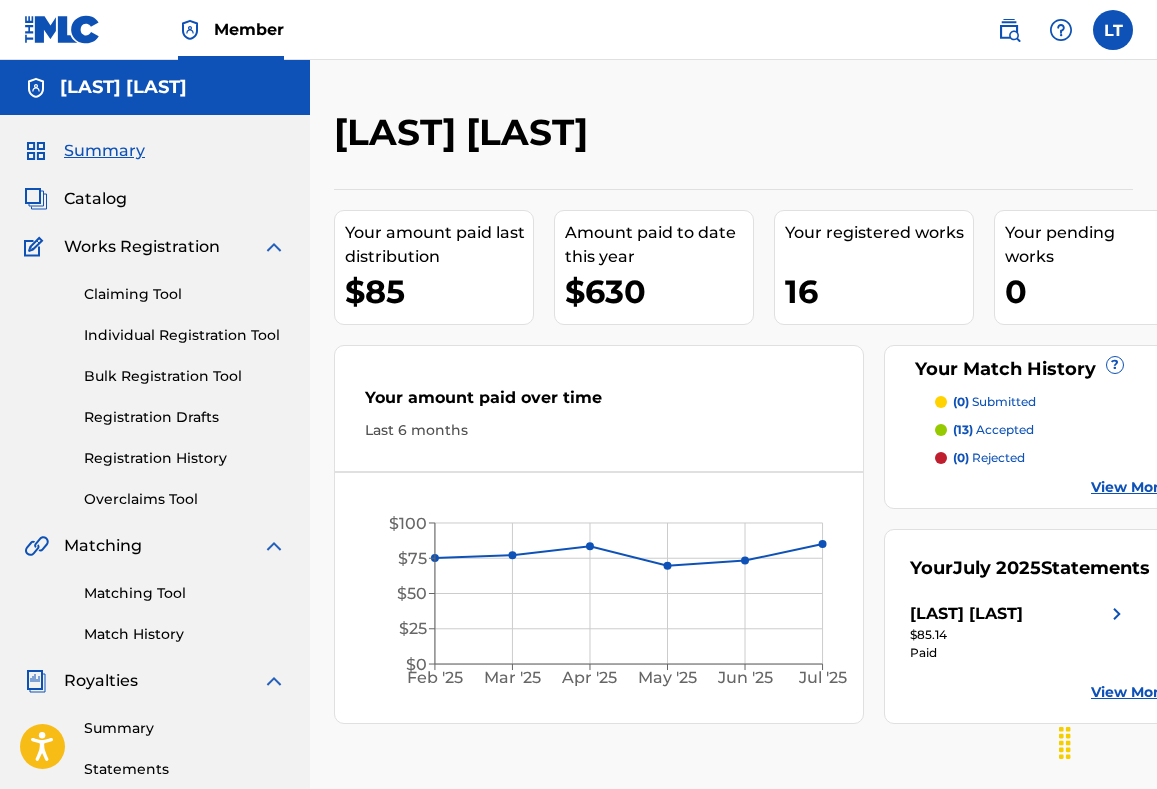 click on "Claiming Tool" at bounding box center [185, 294] 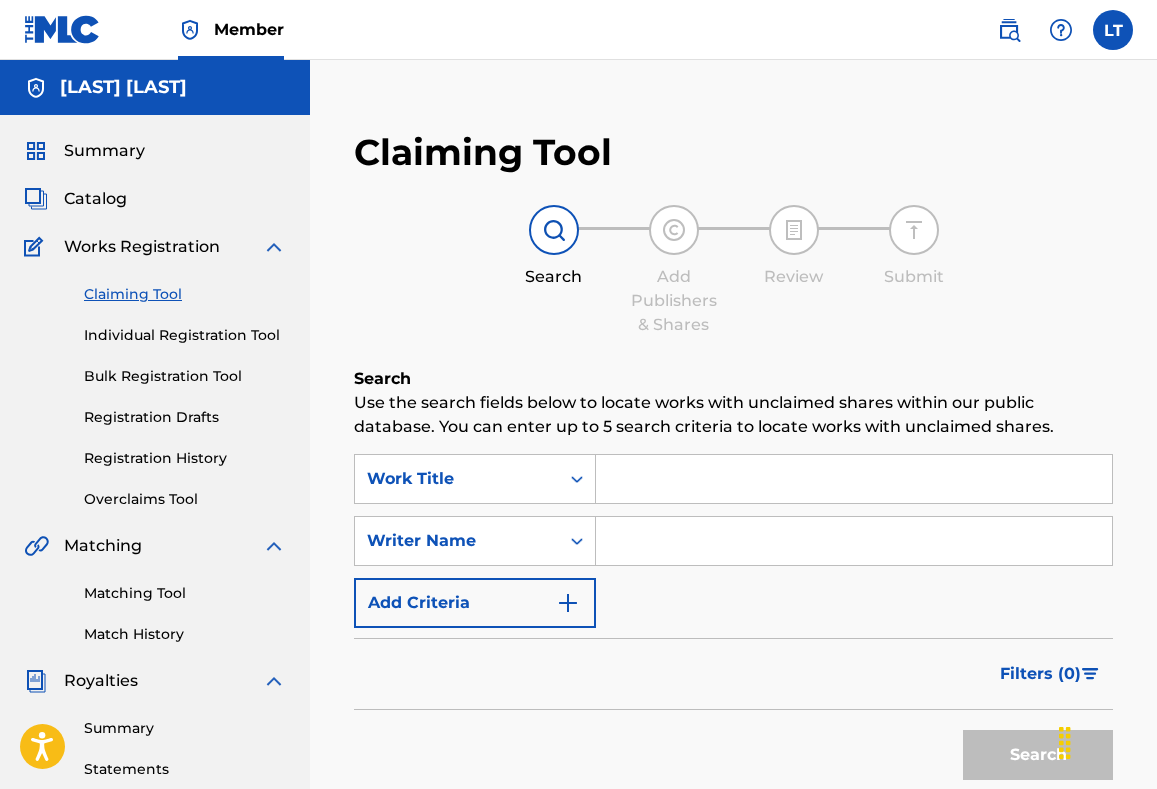 click on "Individual Registration Tool" at bounding box center [185, 335] 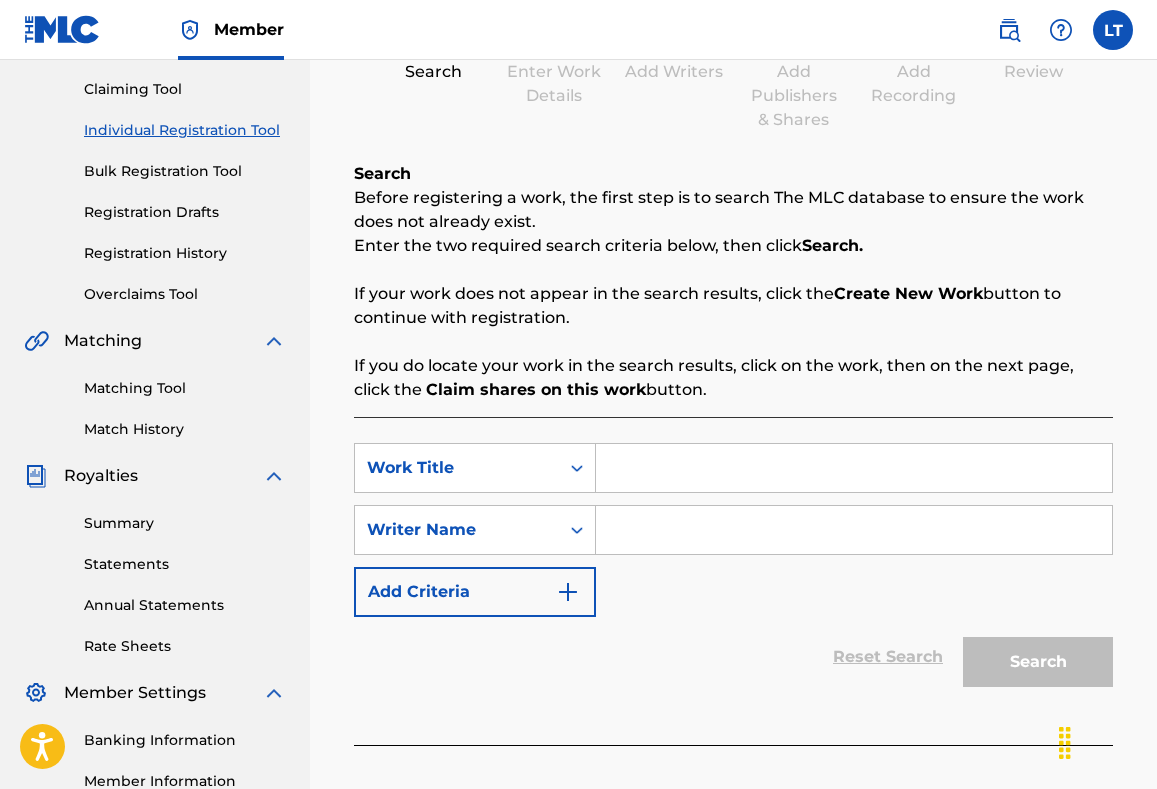 scroll, scrollTop: 208, scrollLeft: 0, axis: vertical 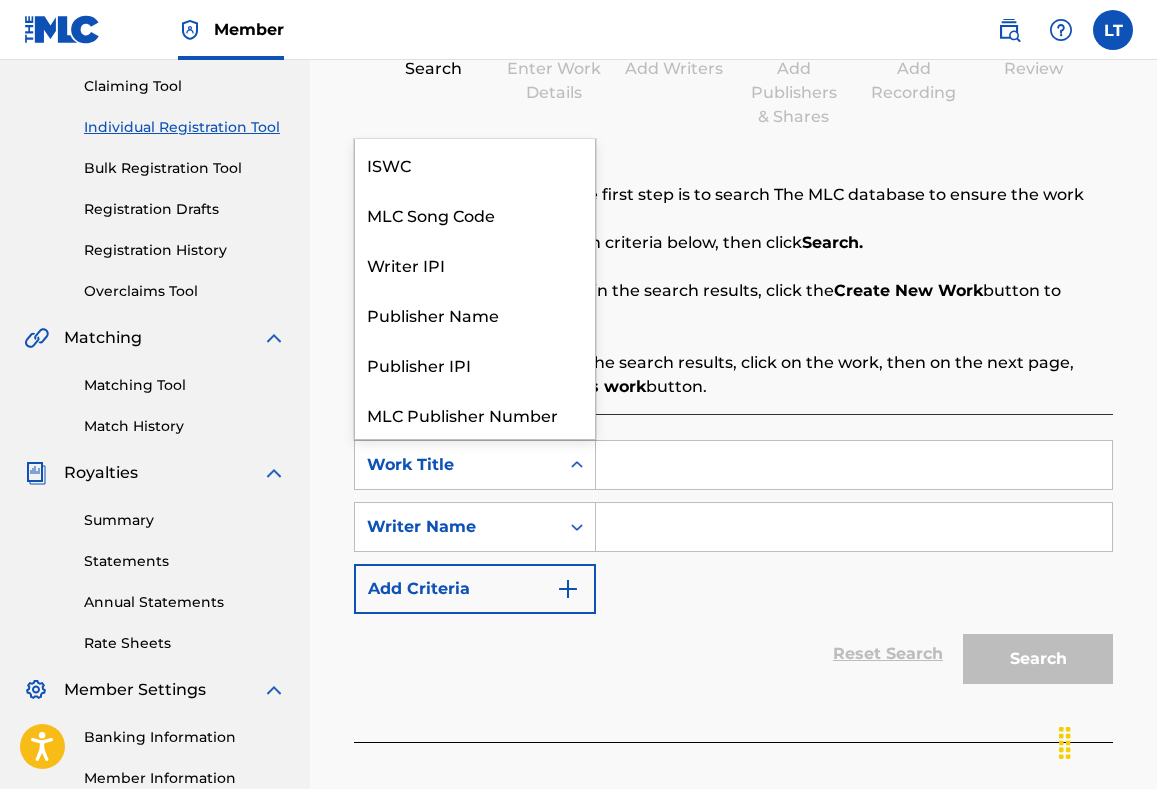 click on "Work Title" at bounding box center [457, 465] 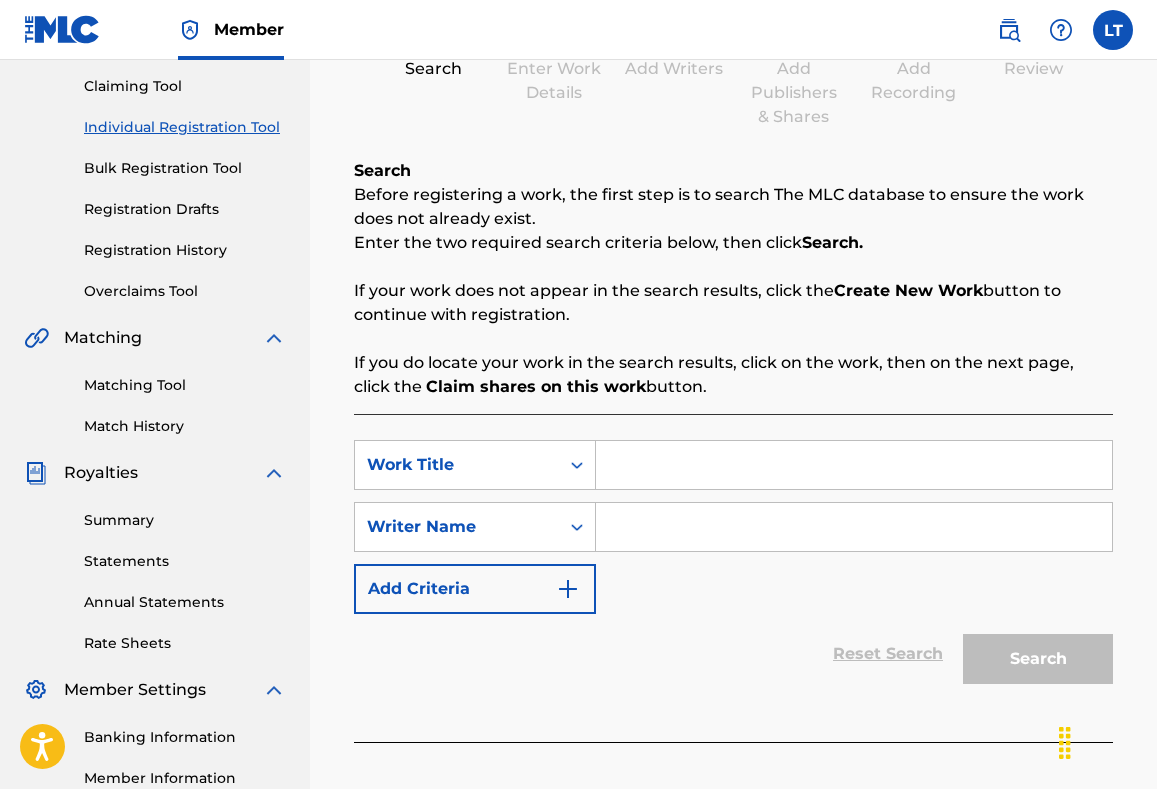 click on "Work Title" at bounding box center [457, 465] 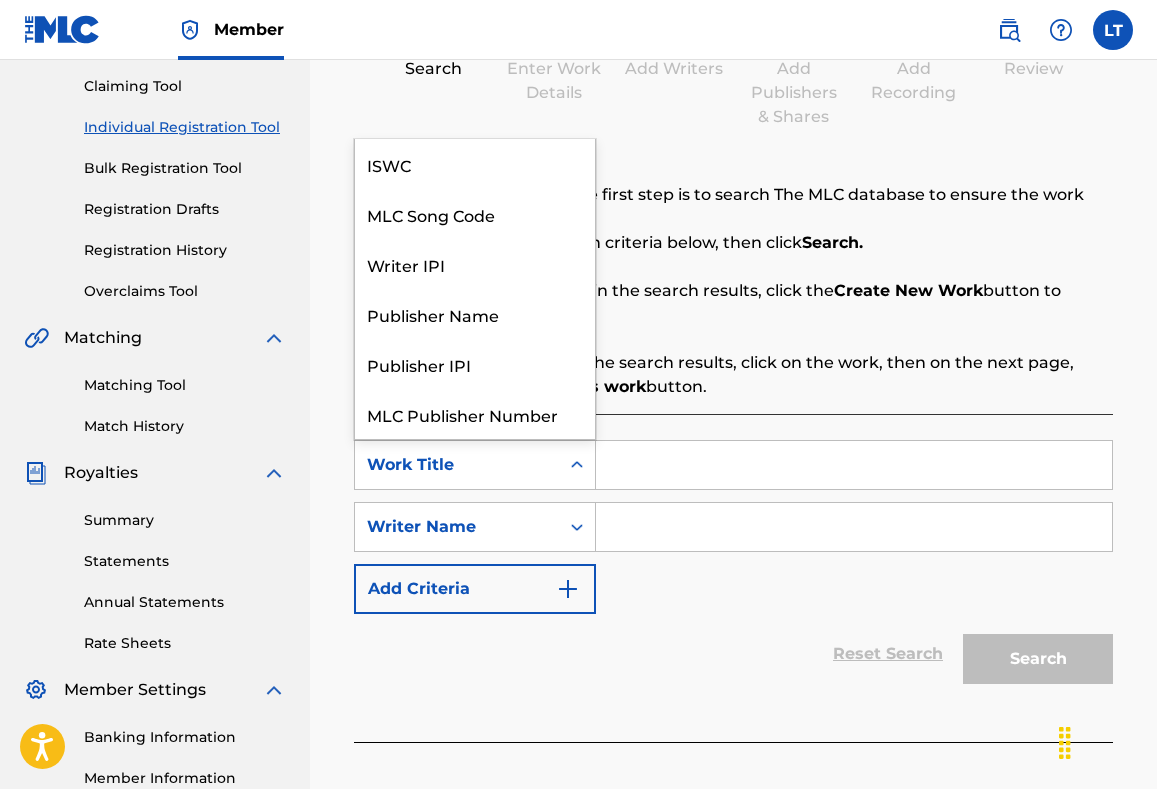 scroll, scrollTop: 50, scrollLeft: 0, axis: vertical 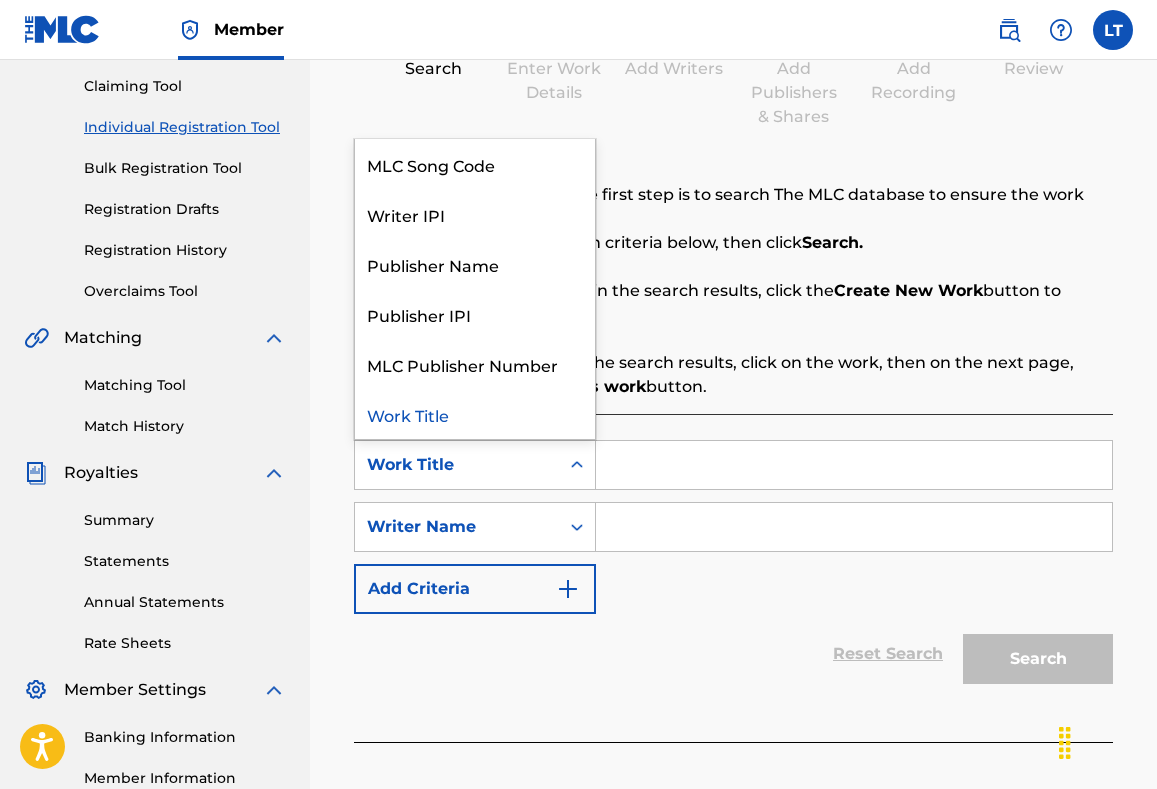 click 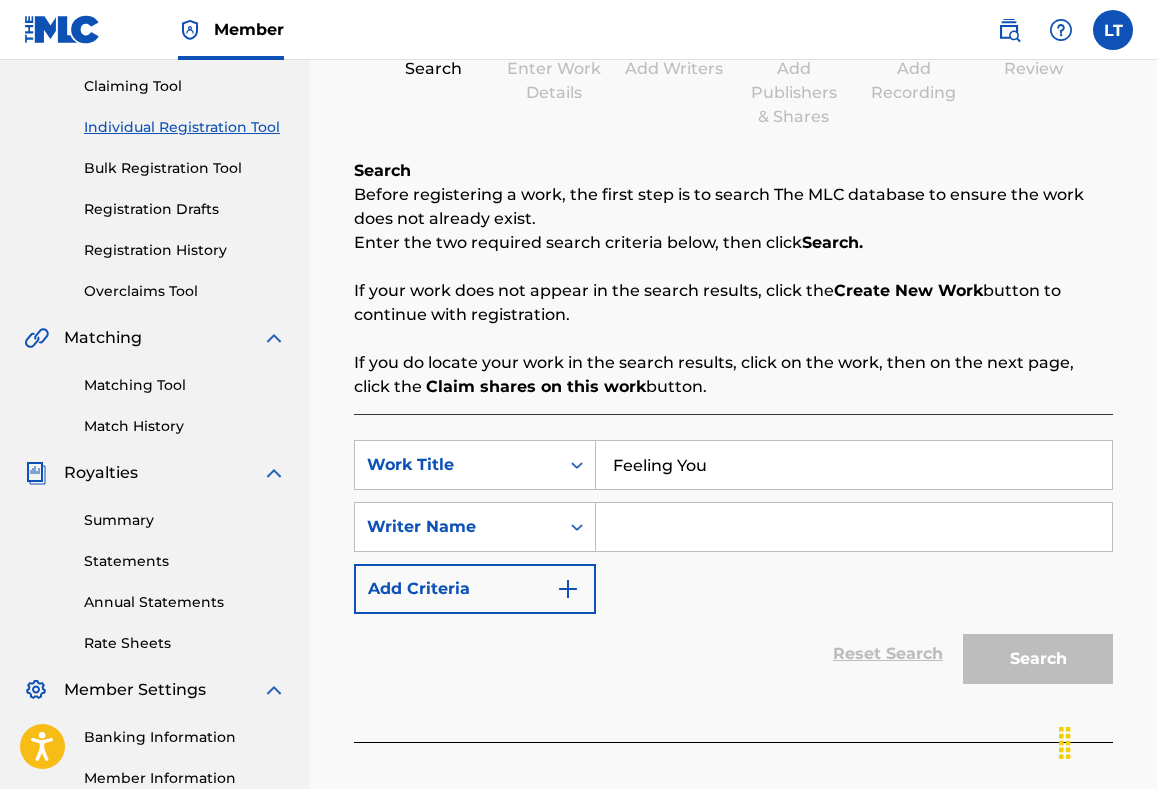 type on "Feeling You" 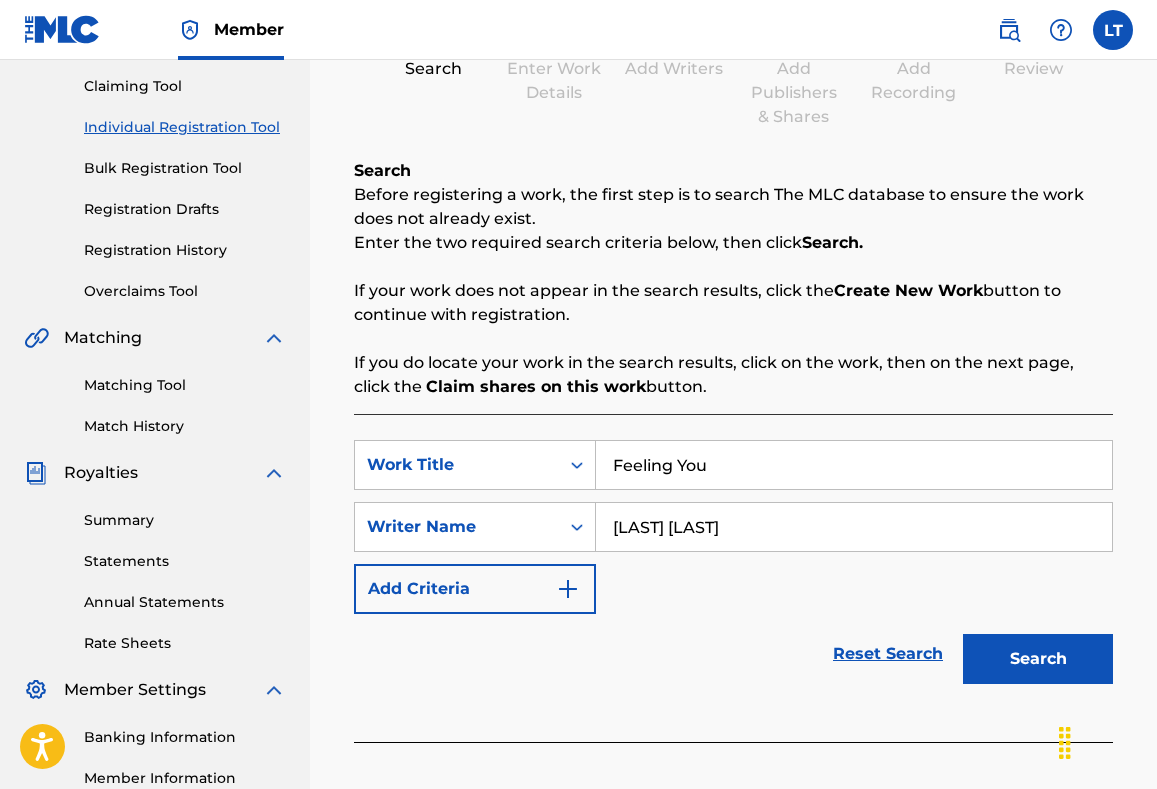 click on "Search" at bounding box center (1038, 659) 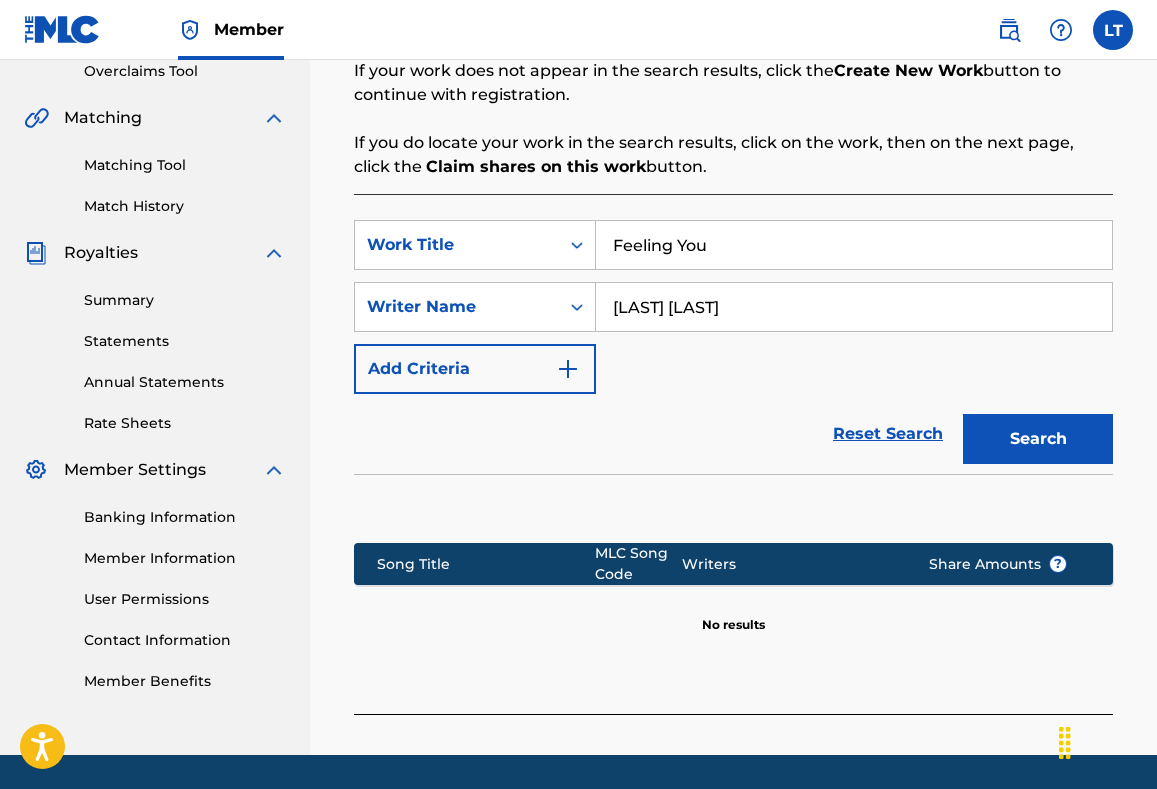 scroll, scrollTop: 490, scrollLeft: 0, axis: vertical 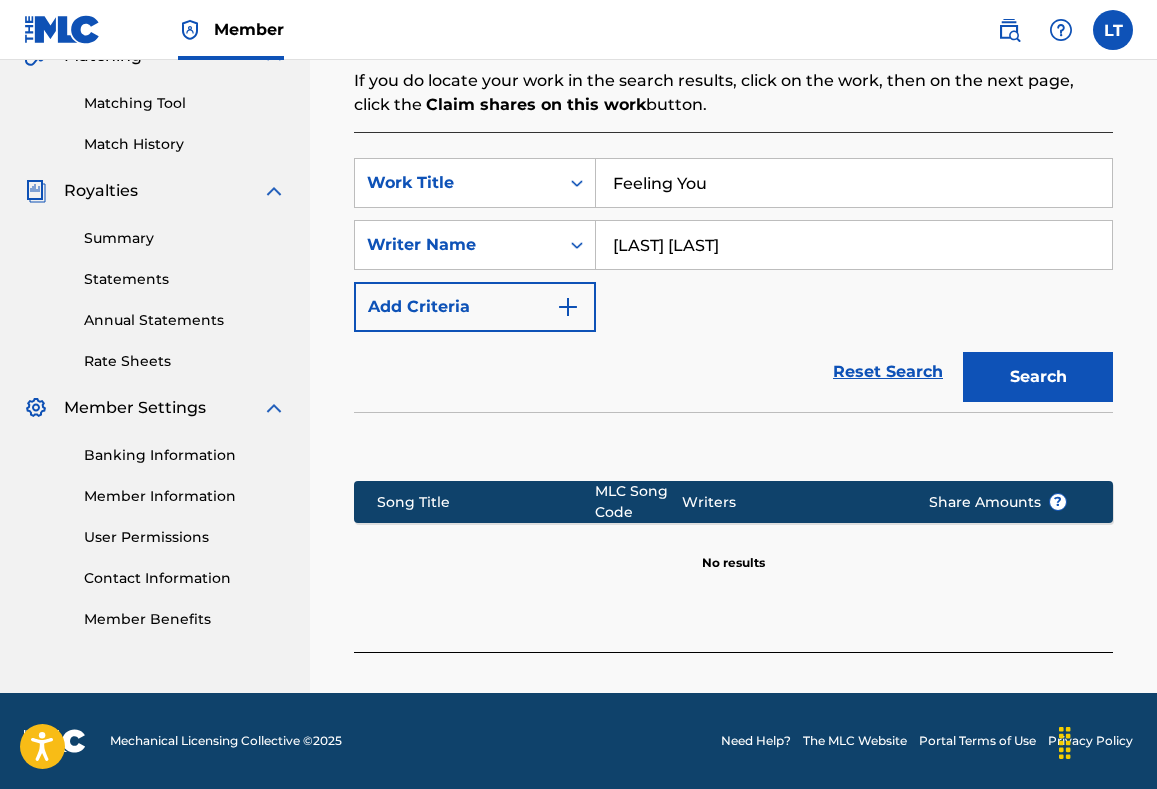 click on "Song Title MLC Song Code Writers Share Amounts ? No results" at bounding box center (733, 521) 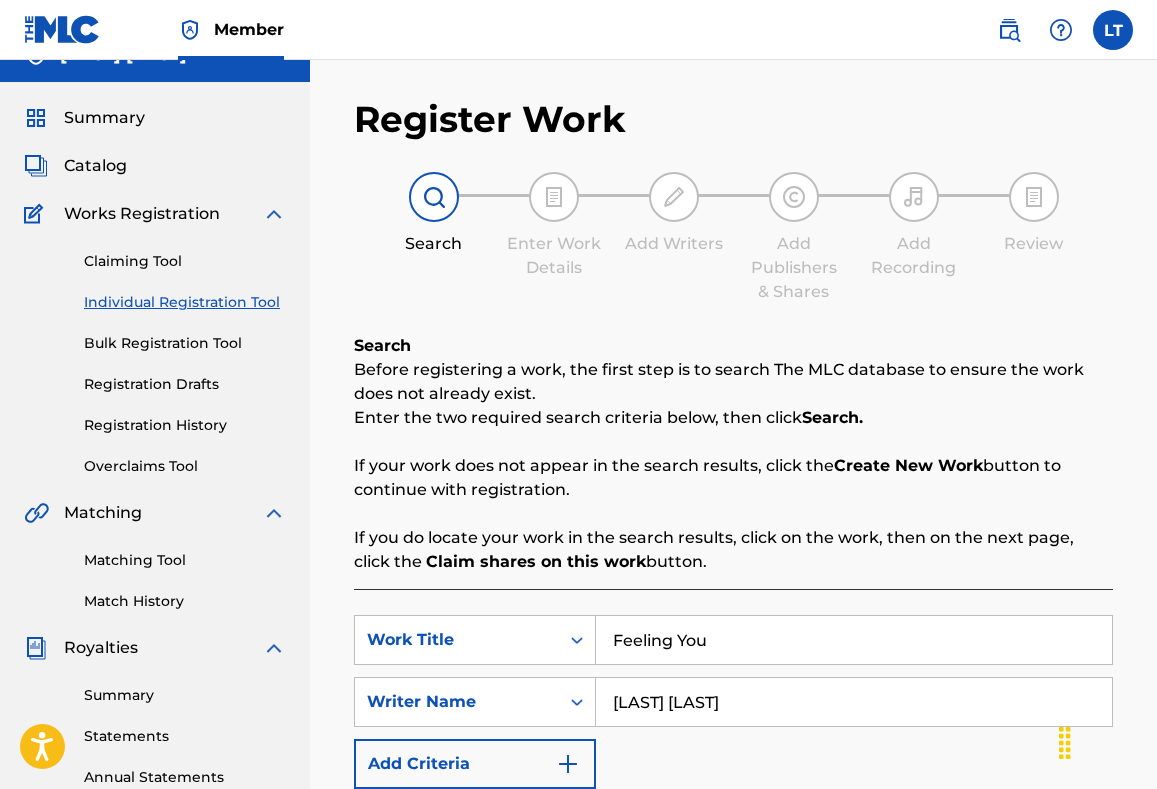scroll, scrollTop: 0, scrollLeft: 0, axis: both 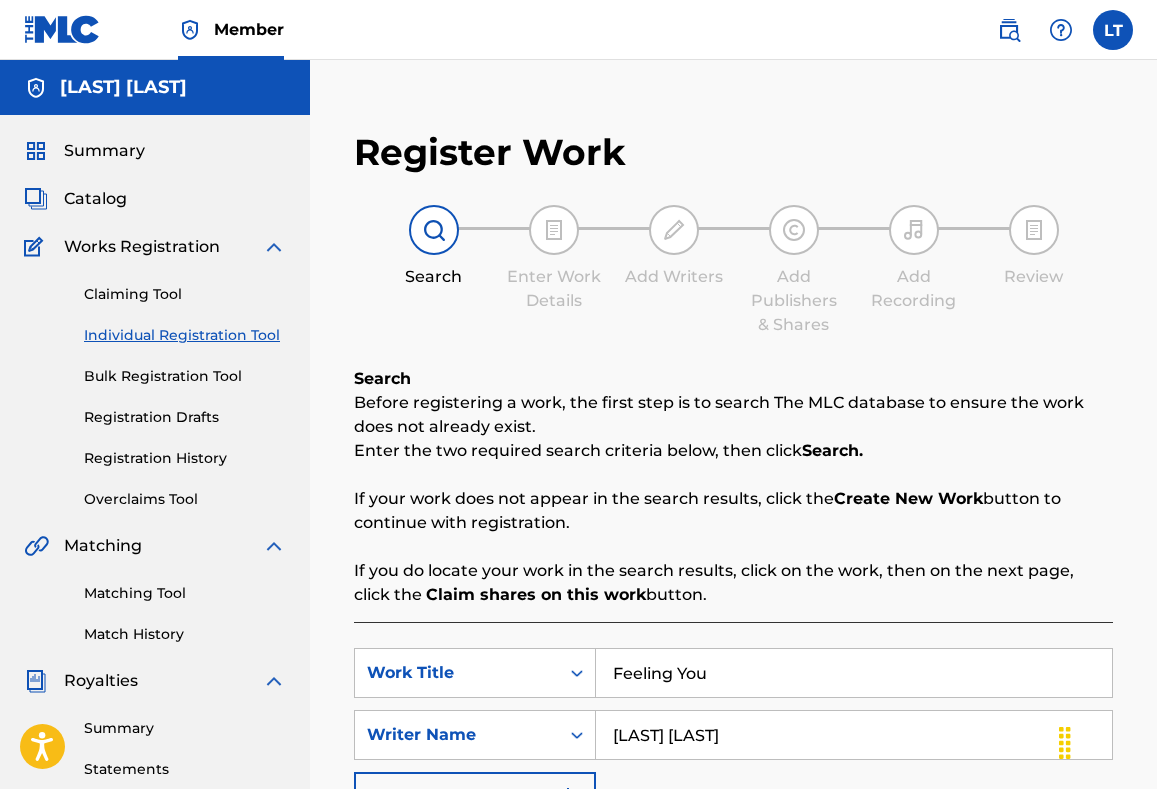 click on "Claiming Tool" at bounding box center (185, 294) 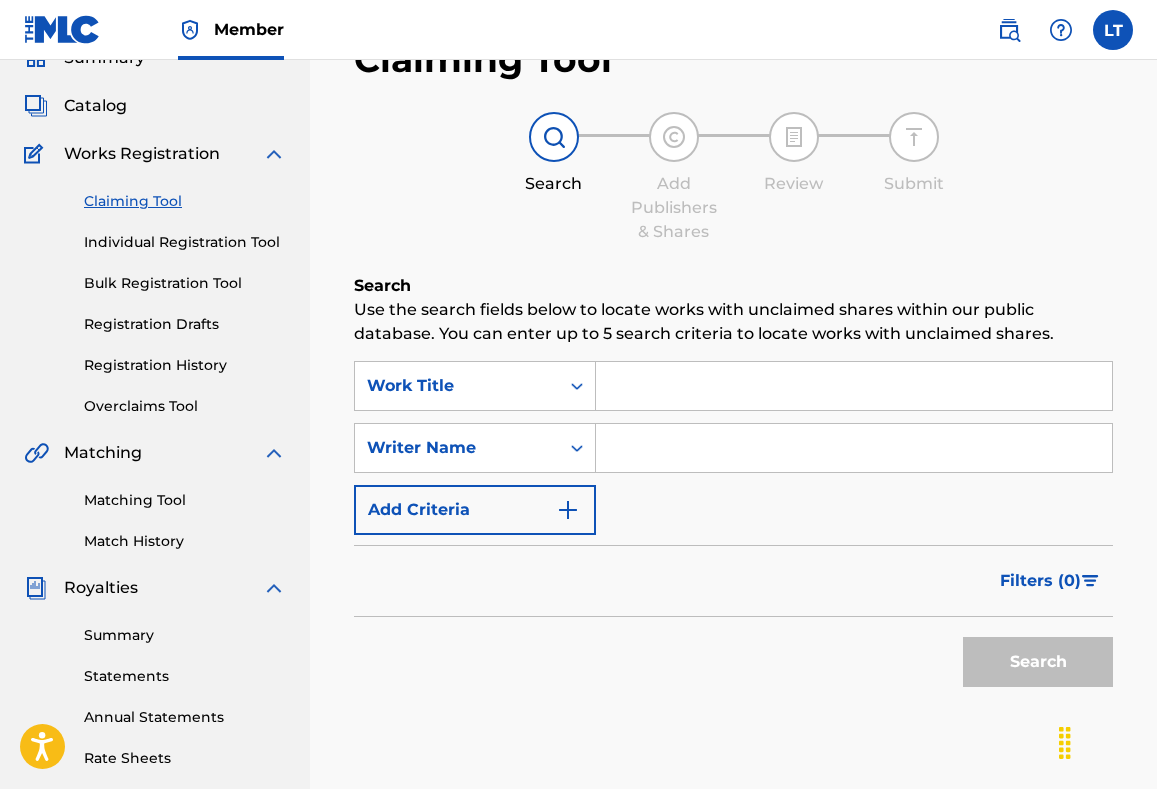 scroll, scrollTop: 108, scrollLeft: 0, axis: vertical 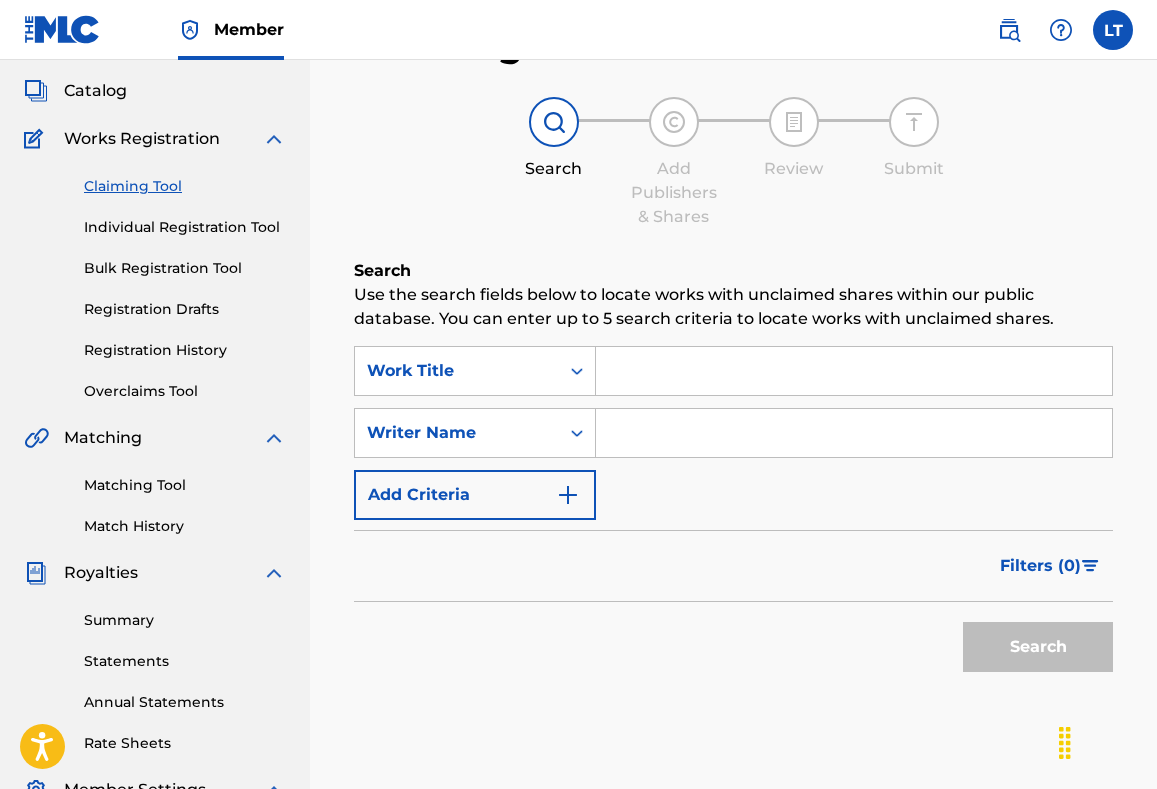 click on "Claiming Tool Individual Registration Tool Bulk Registration Tool Registration Drafts Registration History Overclaims Tool" at bounding box center [155, 276] 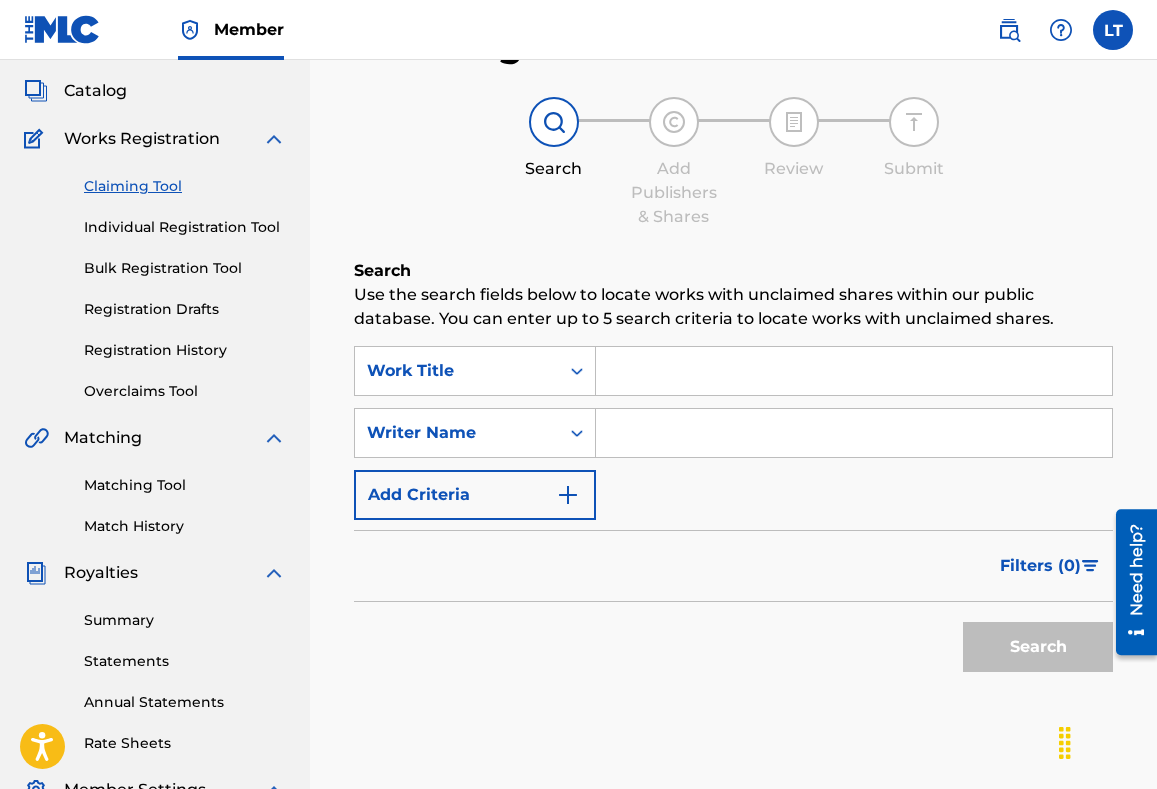 click on "Bulk Registration Tool" at bounding box center (185, 268) 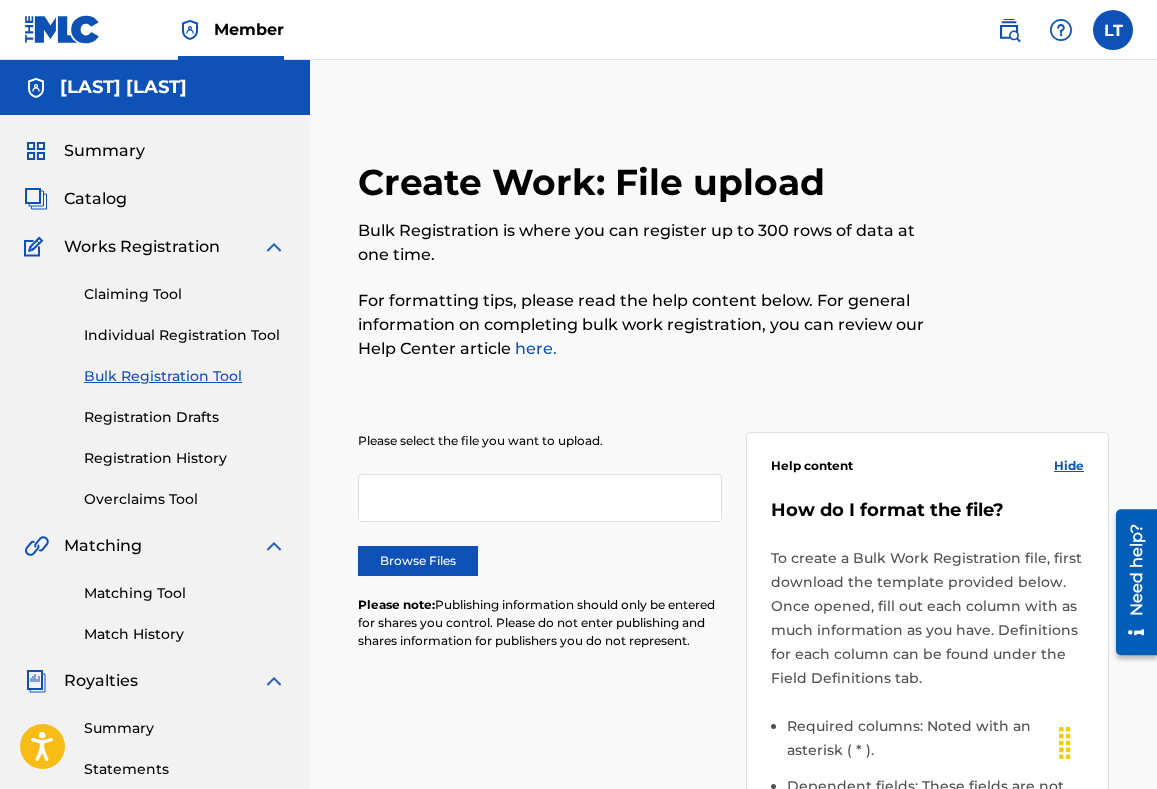 click on "Individual Registration Tool" at bounding box center (185, 335) 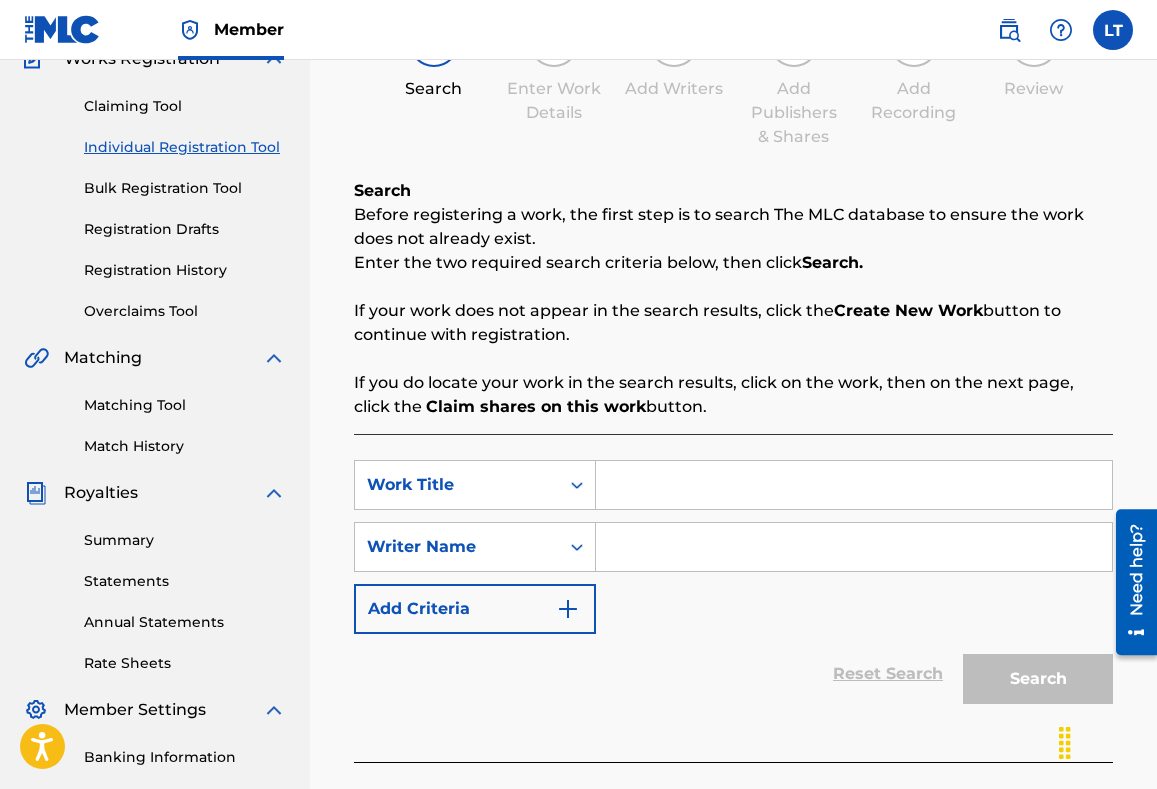 scroll, scrollTop: 197, scrollLeft: 0, axis: vertical 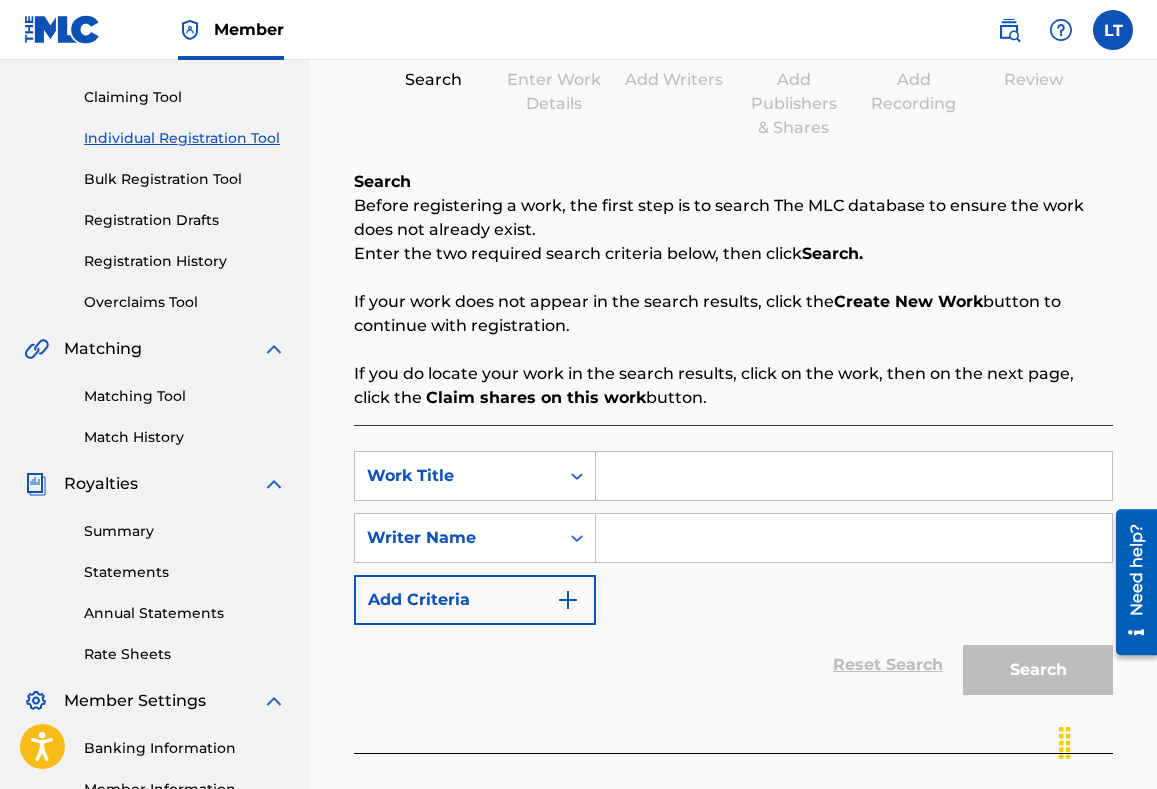 click on "Registration Drafts" at bounding box center (185, 220) 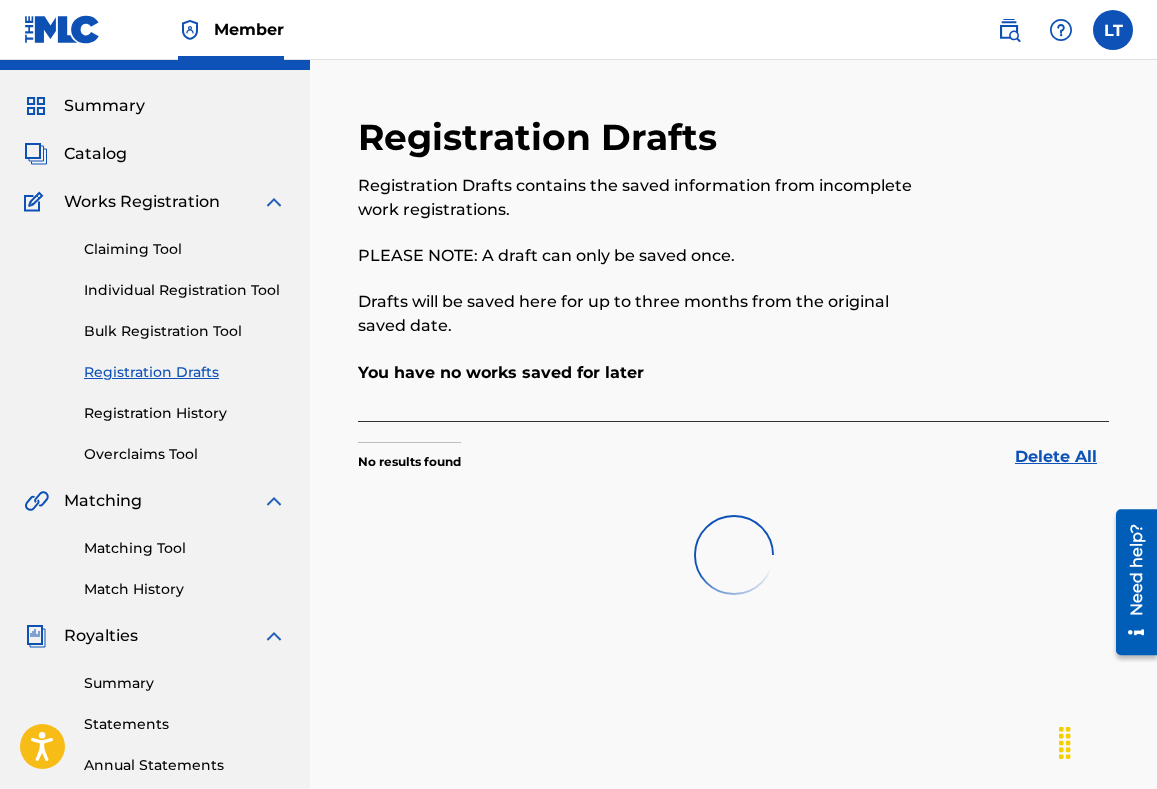 scroll, scrollTop: 54, scrollLeft: 0, axis: vertical 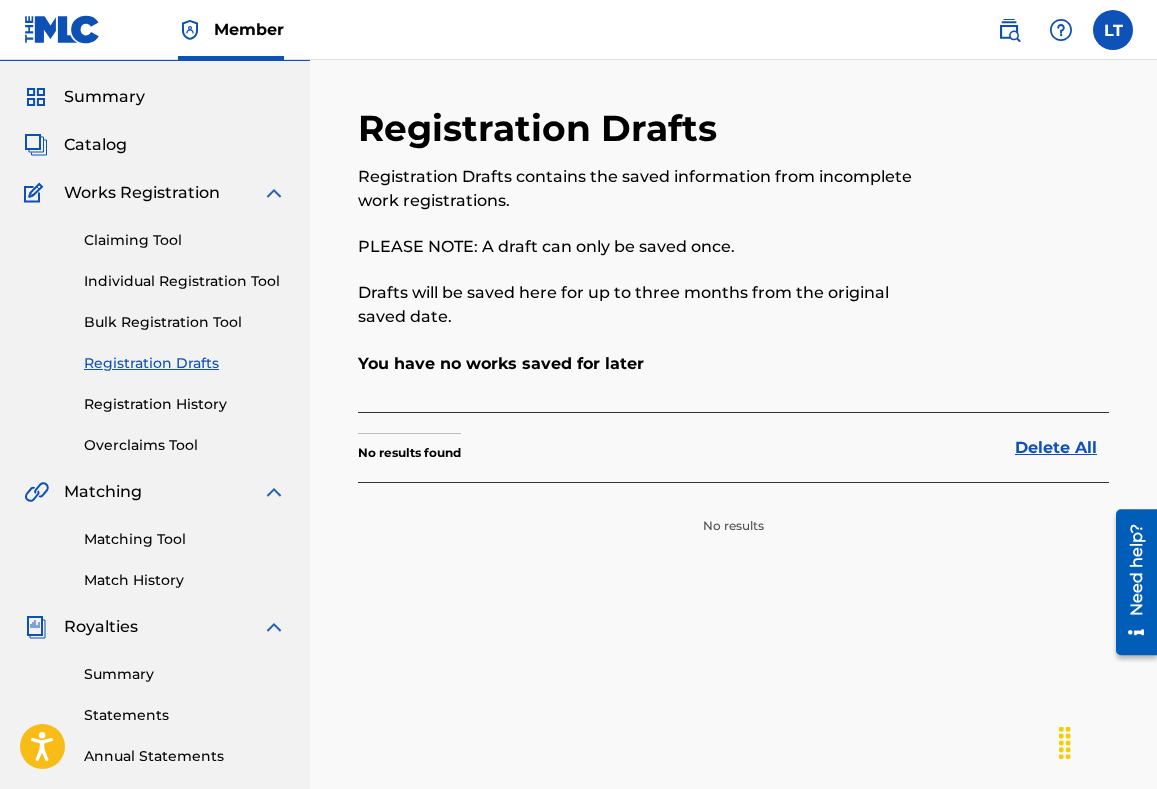 click on "Claiming Tool" at bounding box center [185, 240] 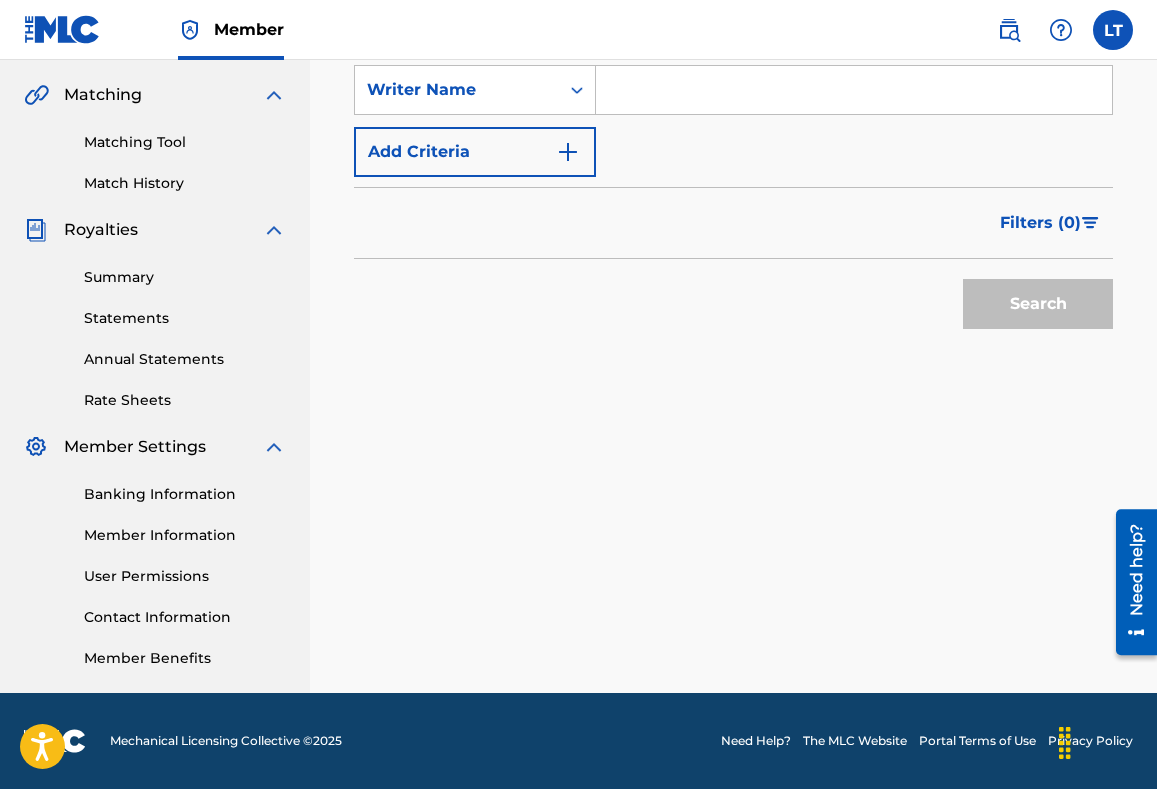 scroll, scrollTop: 0, scrollLeft: 0, axis: both 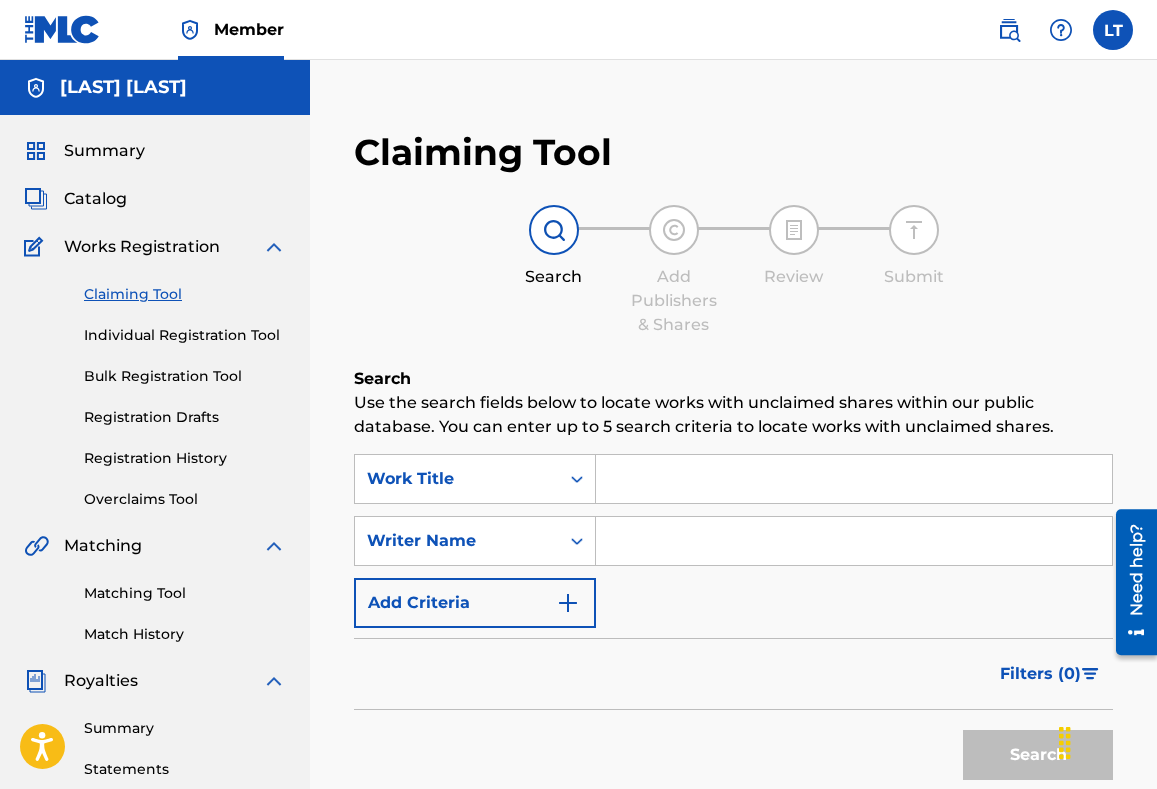 click on "Summary" at bounding box center (104, 151) 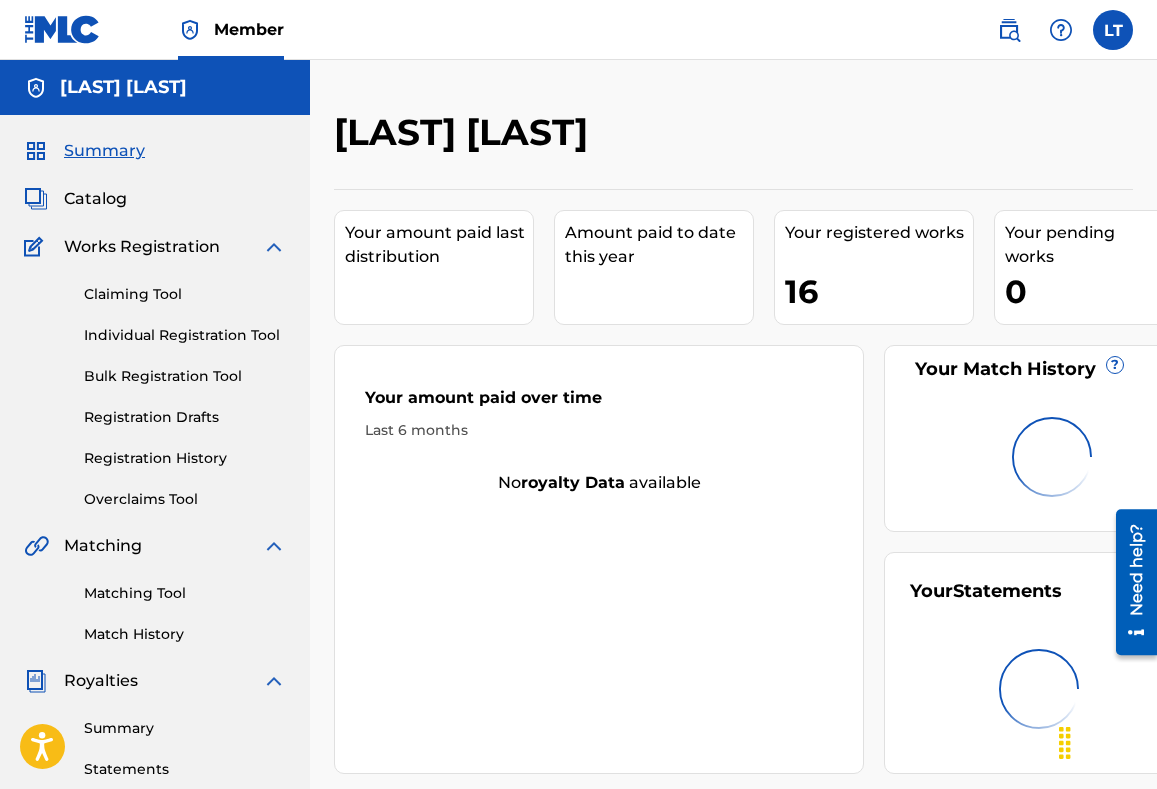 click on "Catalog" at bounding box center [95, 199] 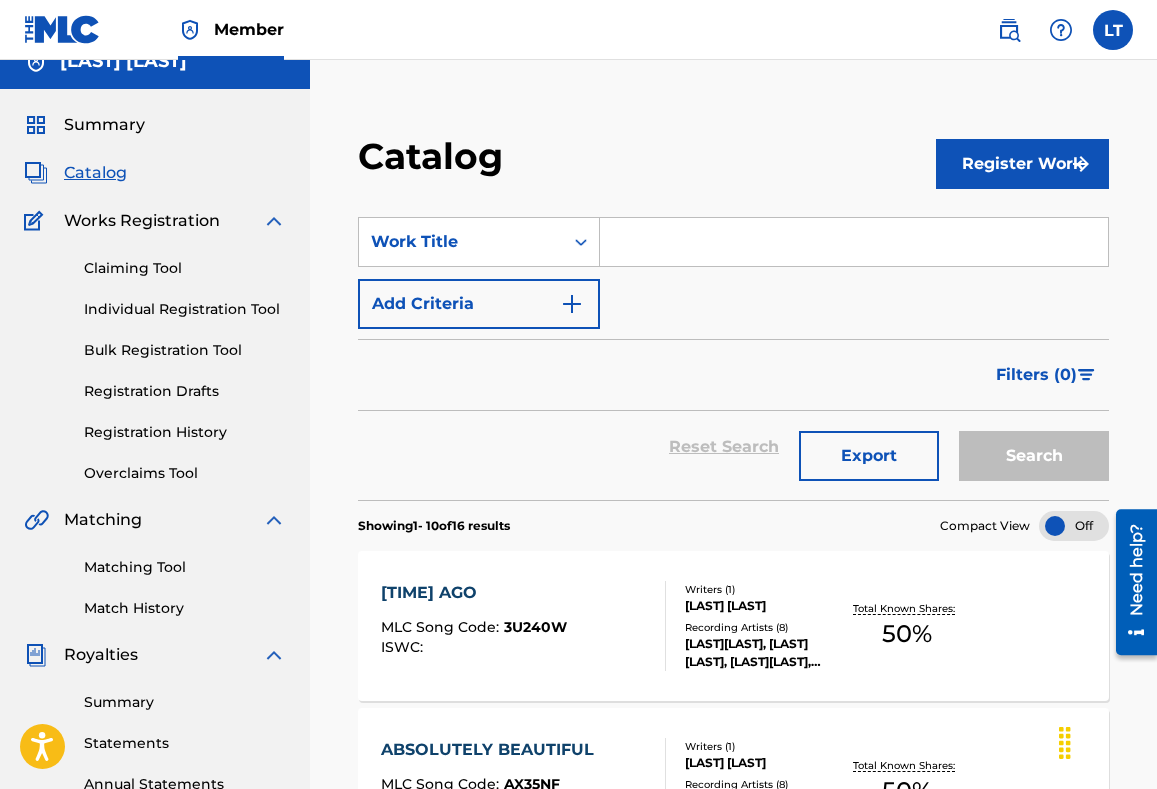 scroll, scrollTop: 23, scrollLeft: 0, axis: vertical 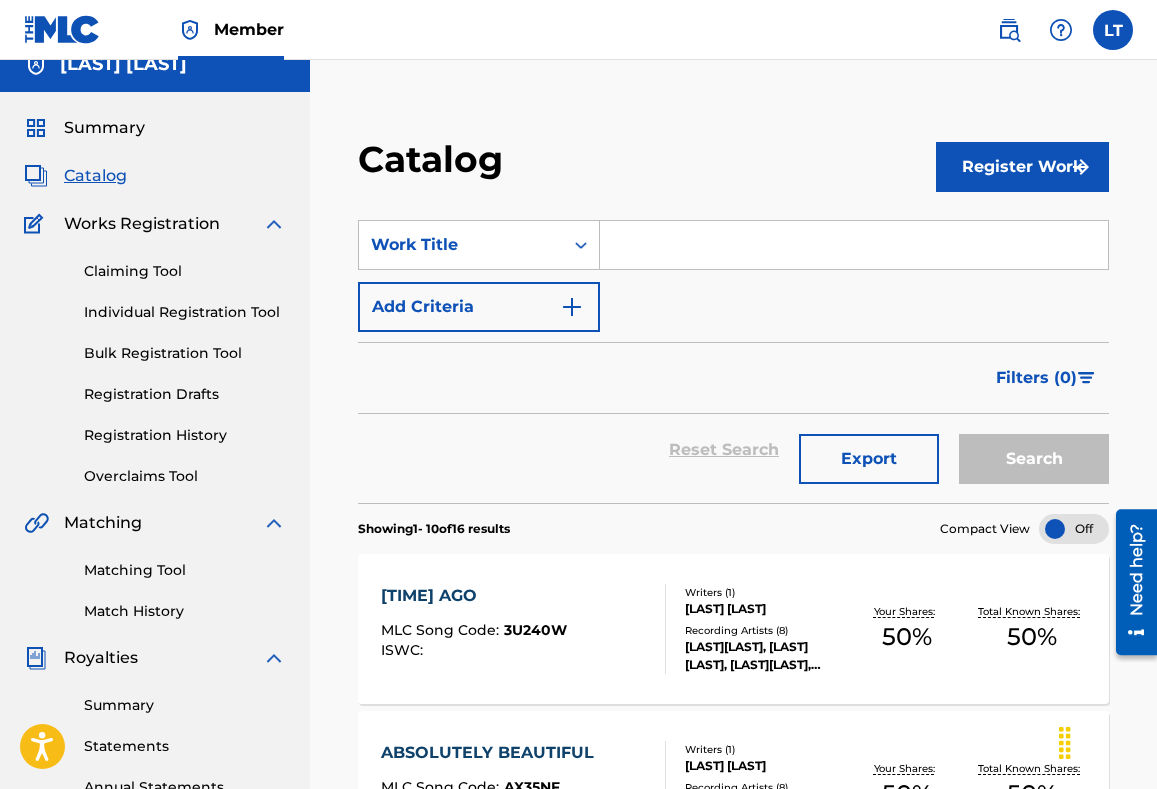 click on "Register Work" at bounding box center [1022, 167] 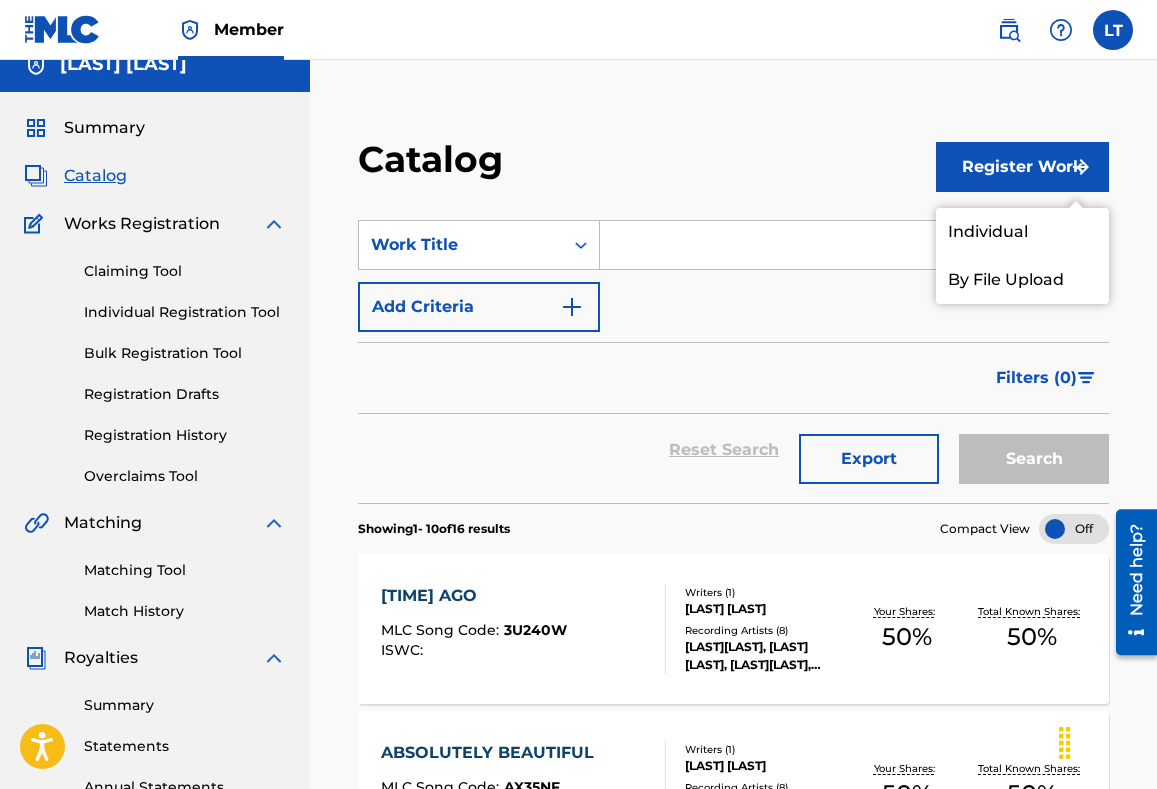 click on "Individual" at bounding box center [1022, 232] 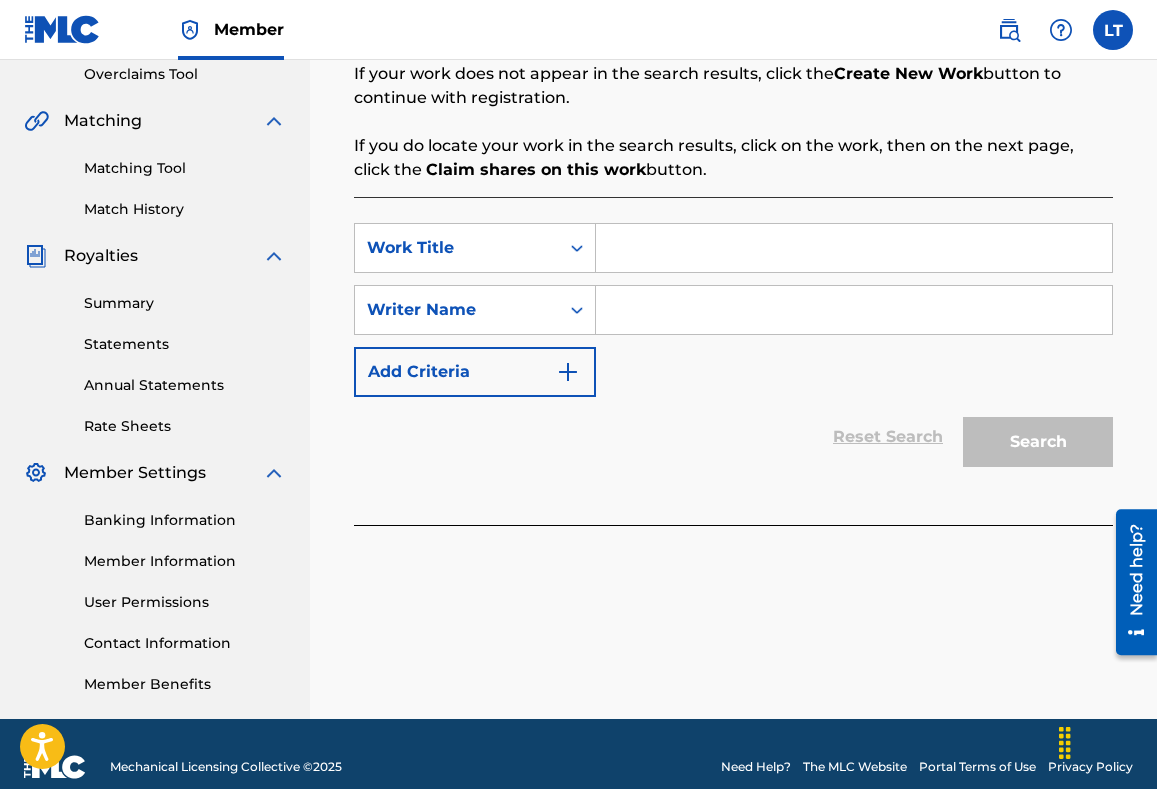 scroll, scrollTop: 444, scrollLeft: 0, axis: vertical 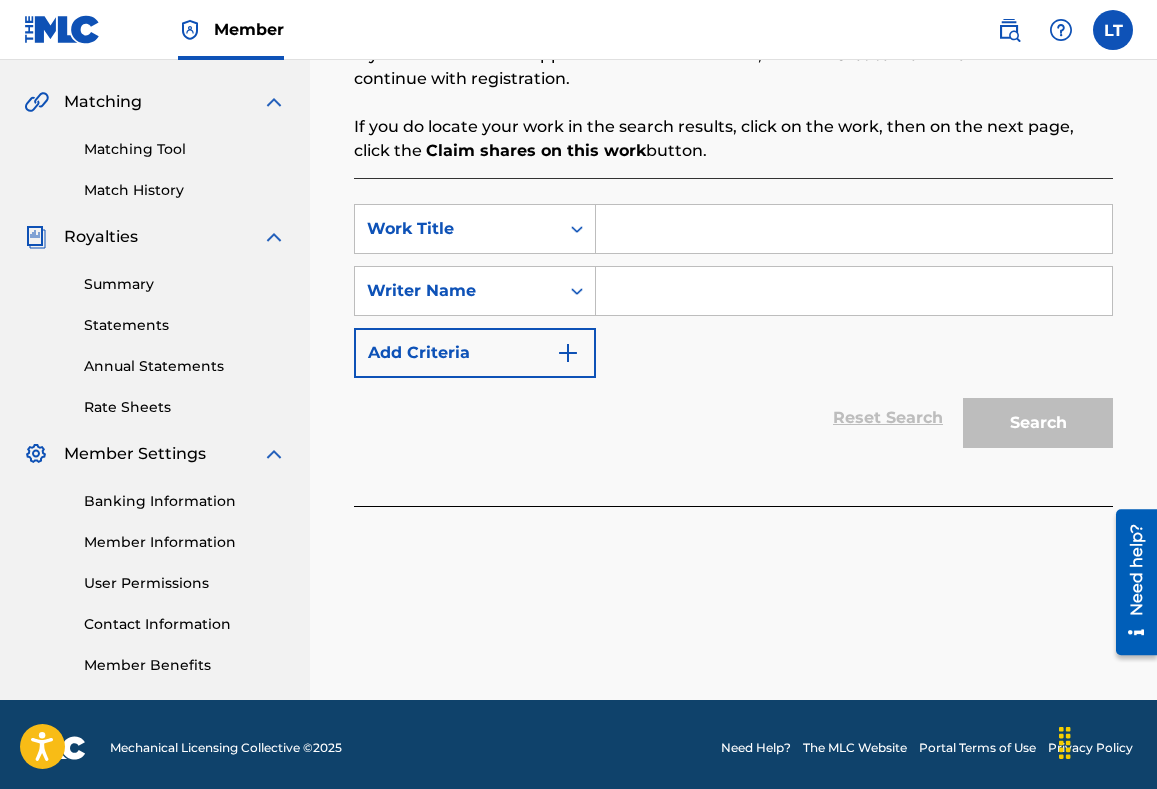 click on "SearchWithCriteria8df859c3-2a45-44c6-beaa-d0a91c3e2cdd Work Title SearchWithCriteria934d619e-ec95-4cbc-8a7b-91d120805469 Writer Name Add Criteria" at bounding box center (733, 291) 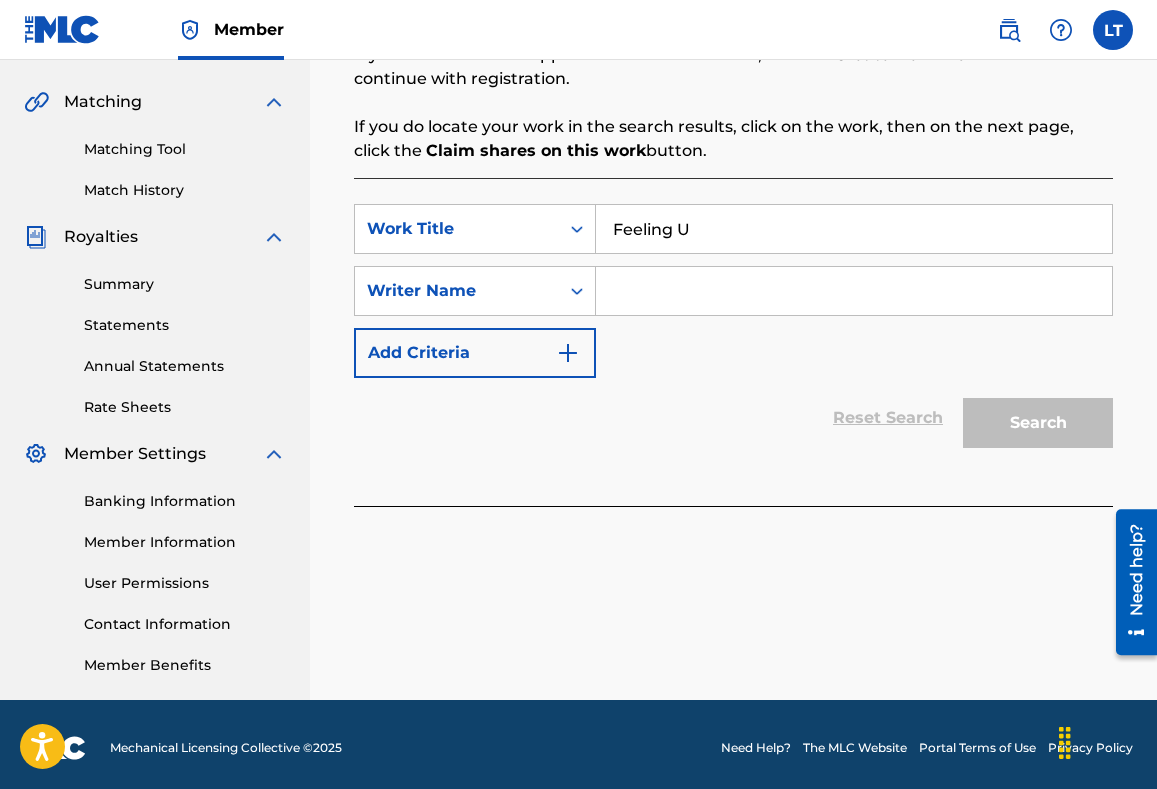 click at bounding box center (854, 291) 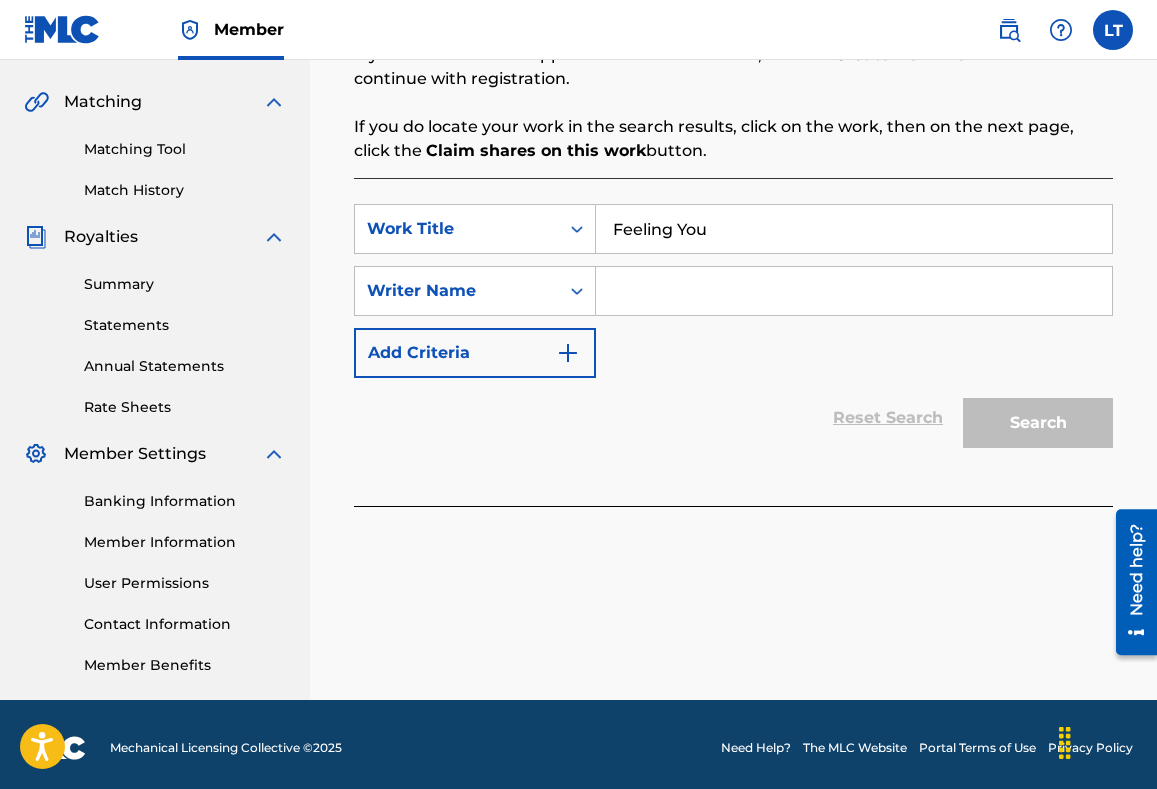 type on "Feeling You" 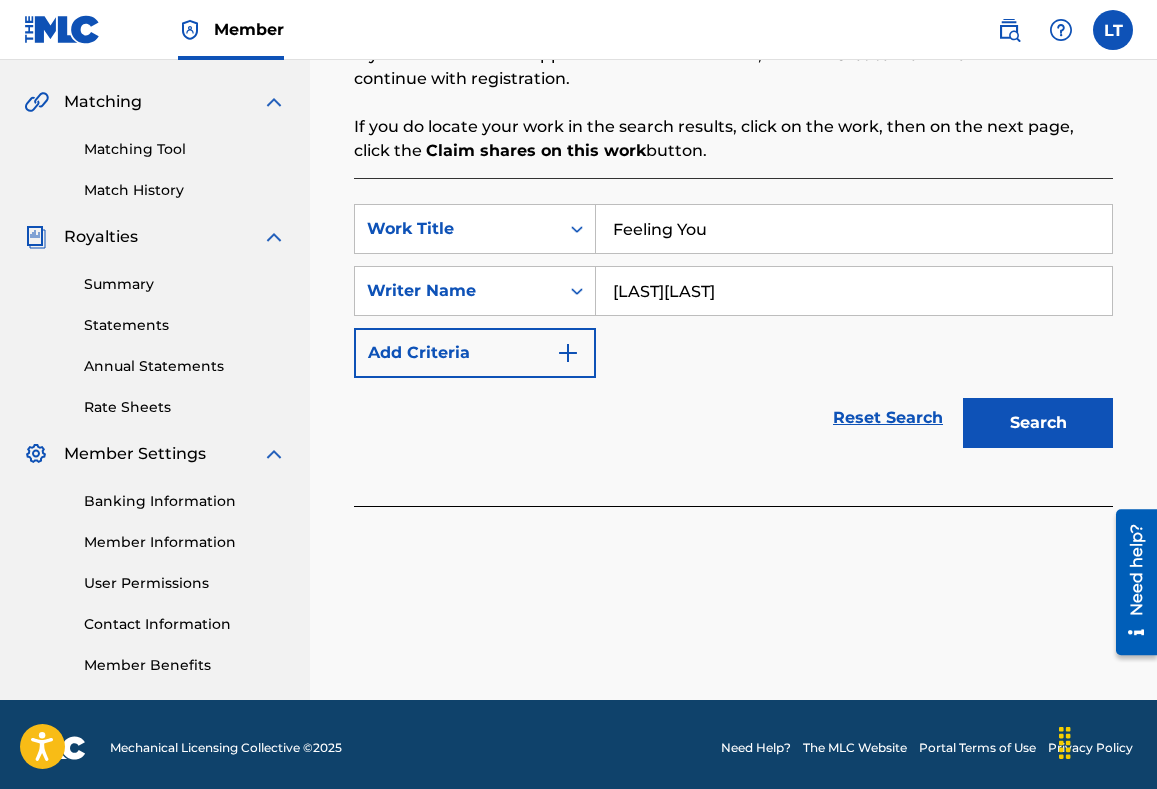 click on "Search" at bounding box center (1038, 423) 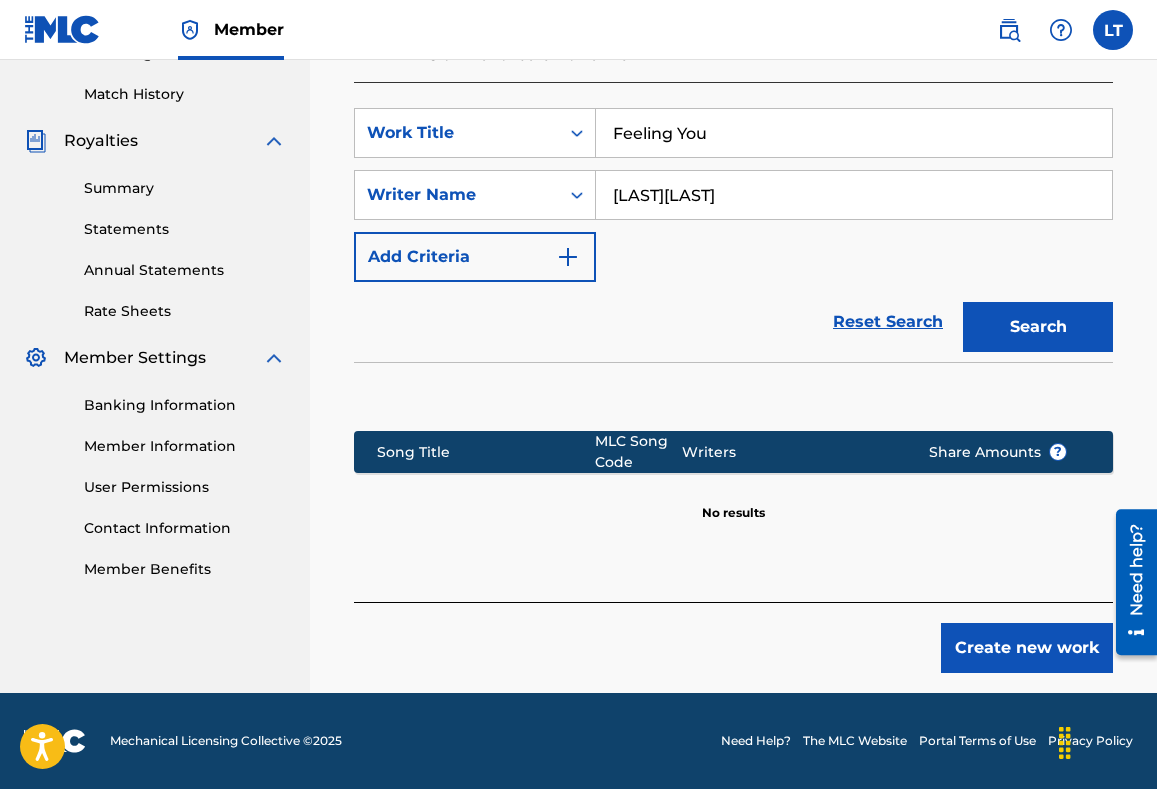 click on "Create new work" at bounding box center [1027, 648] 